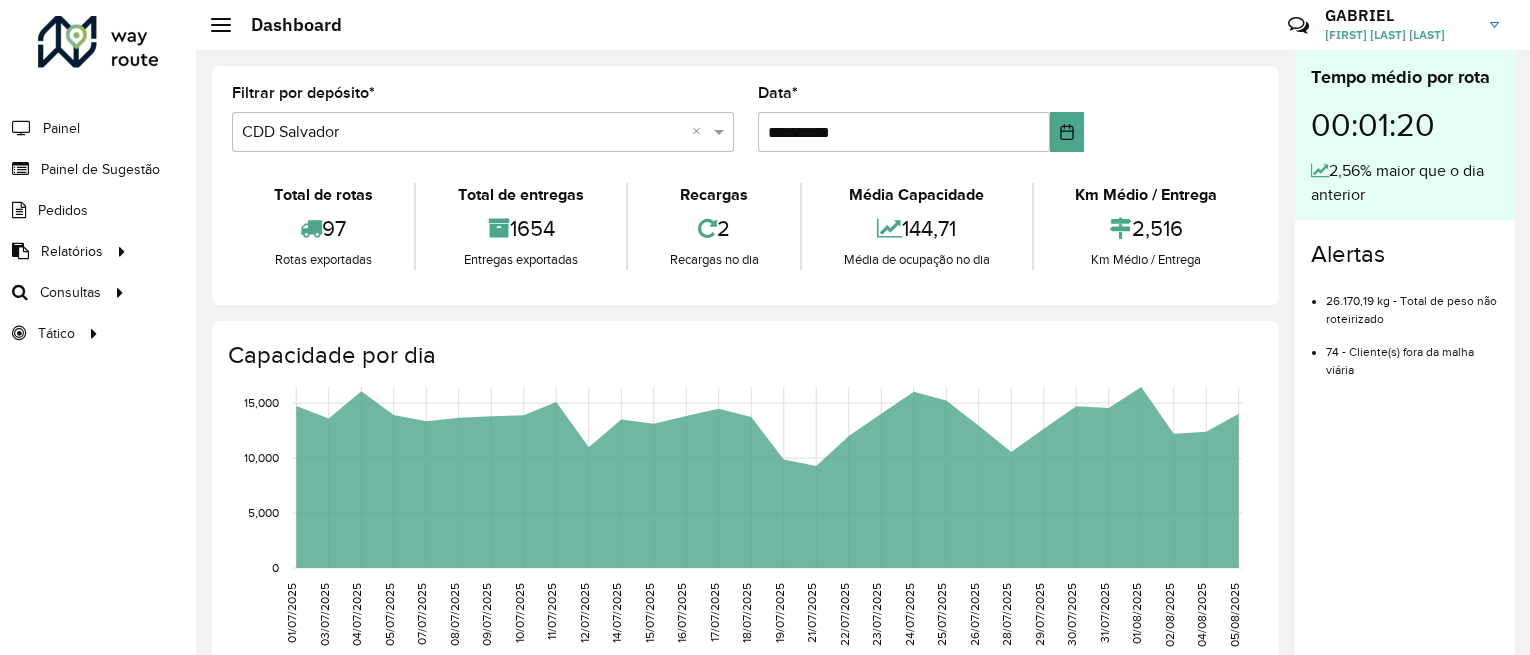 scroll, scrollTop: 0, scrollLeft: 0, axis: both 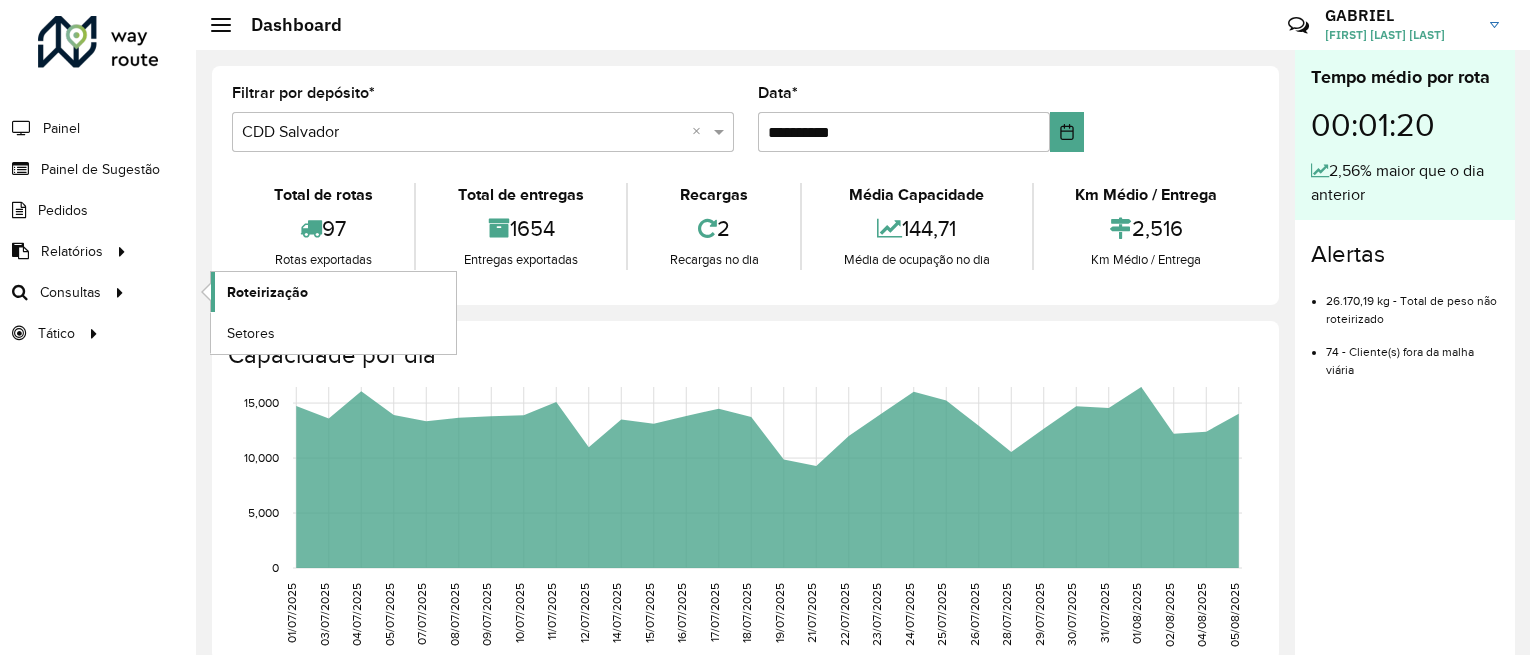 click on "Roteirização" 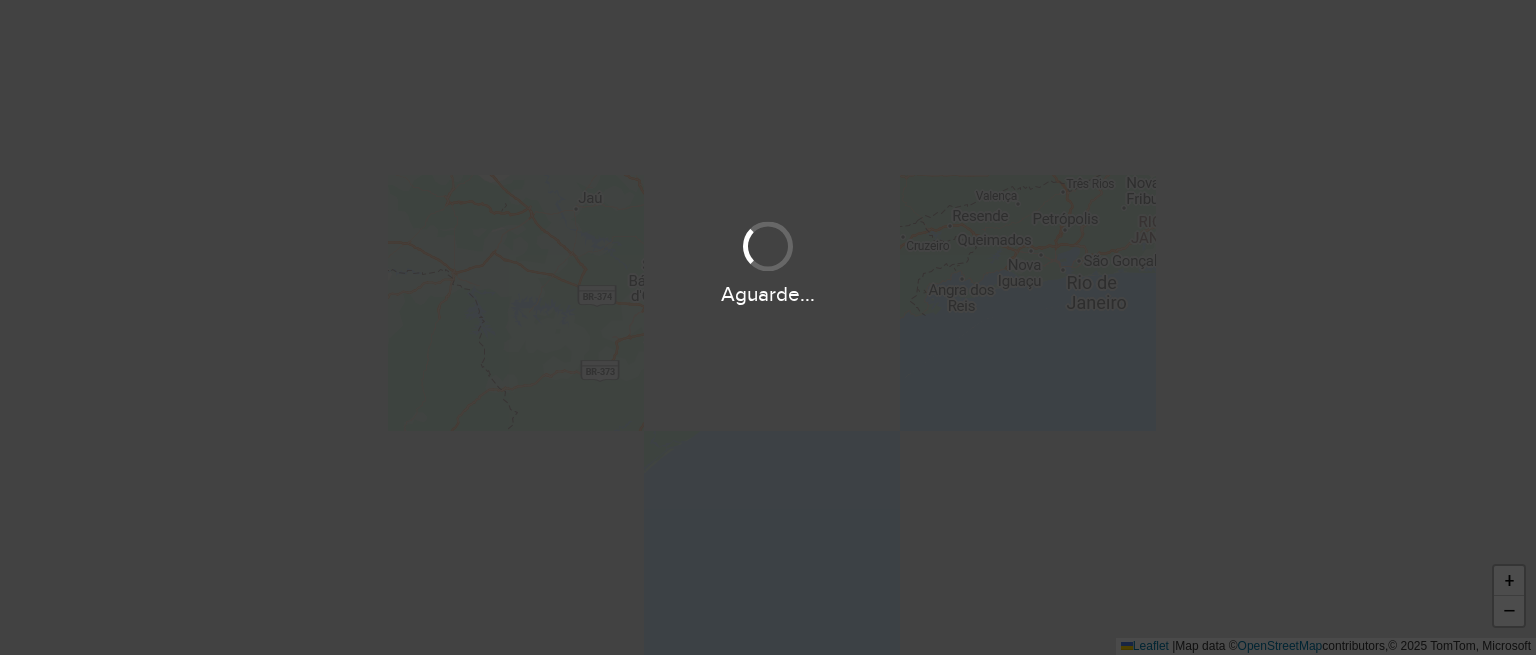scroll, scrollTop: 0, scrollLeft: 0, axis: both 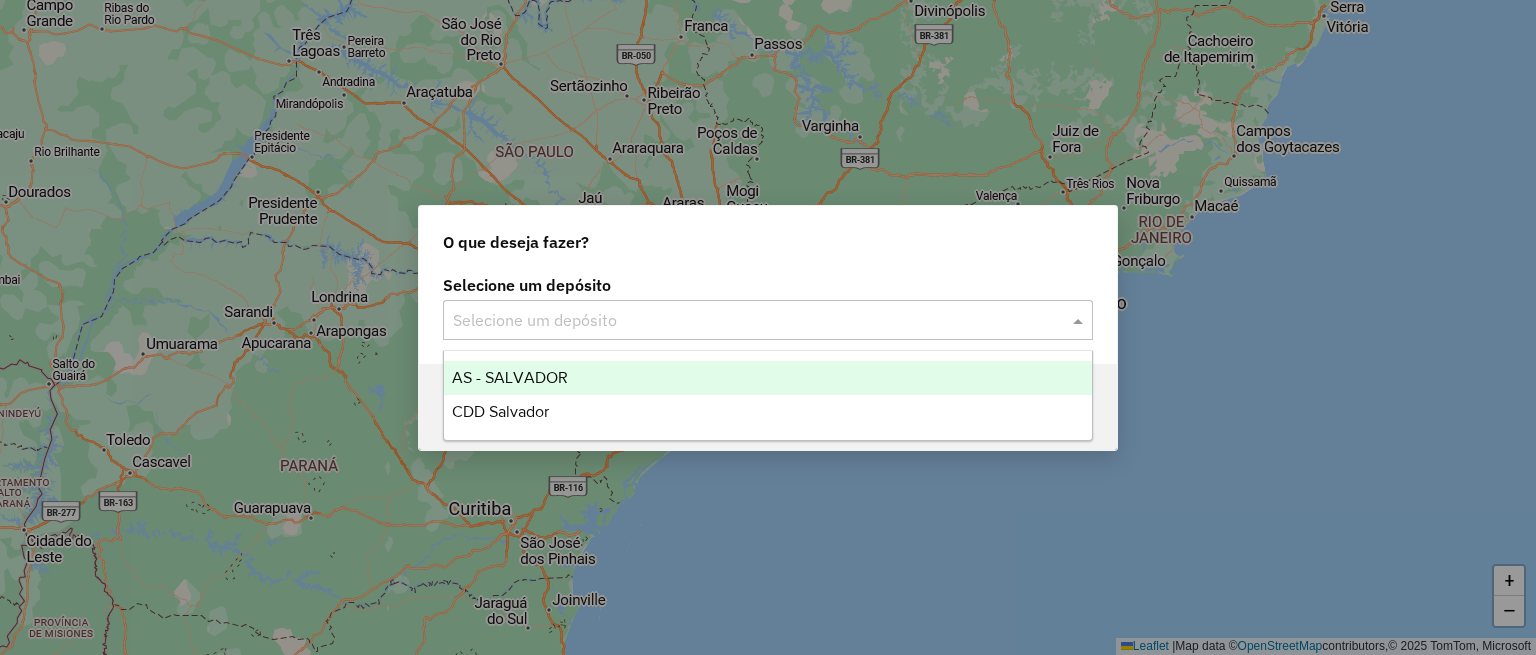click 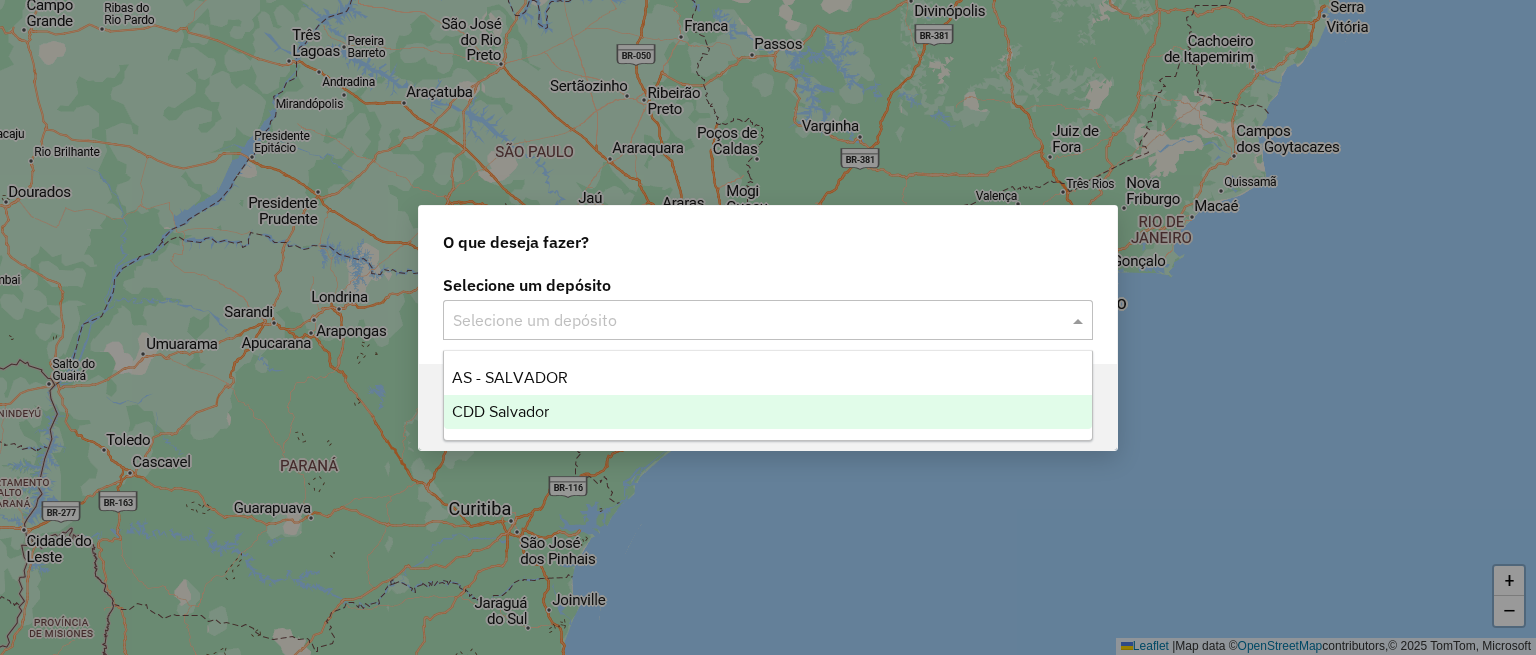 click on "CDD Salvador" at bounding box center [768, 412] 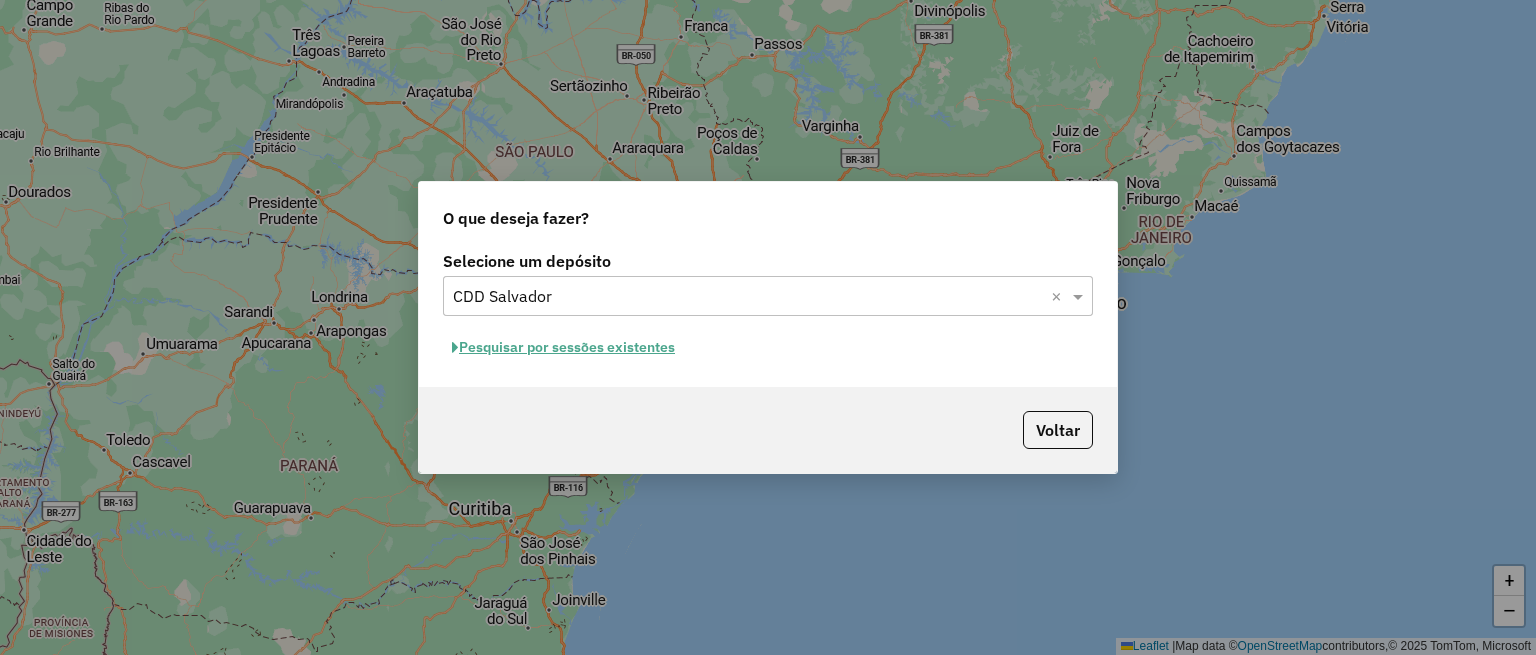 click 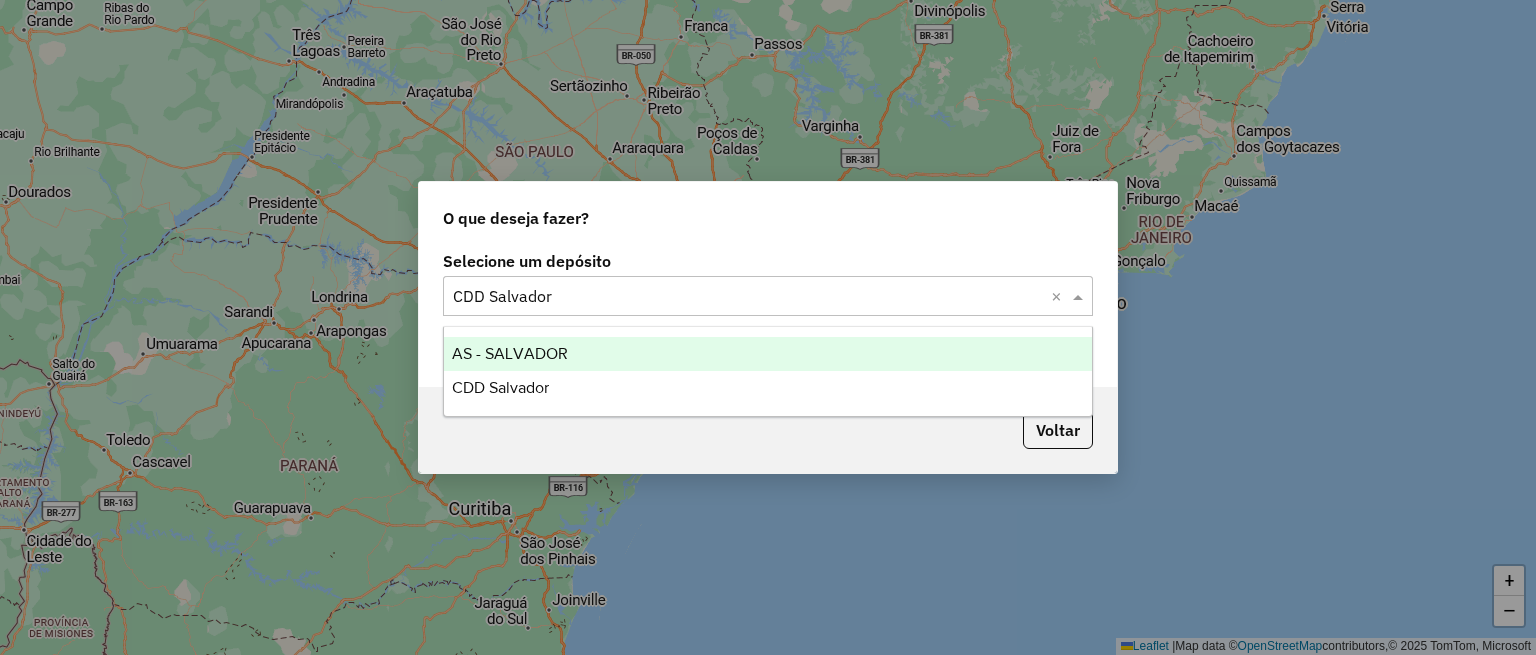 click on "AS - SALVADOR" at bounding box center (768, 354) 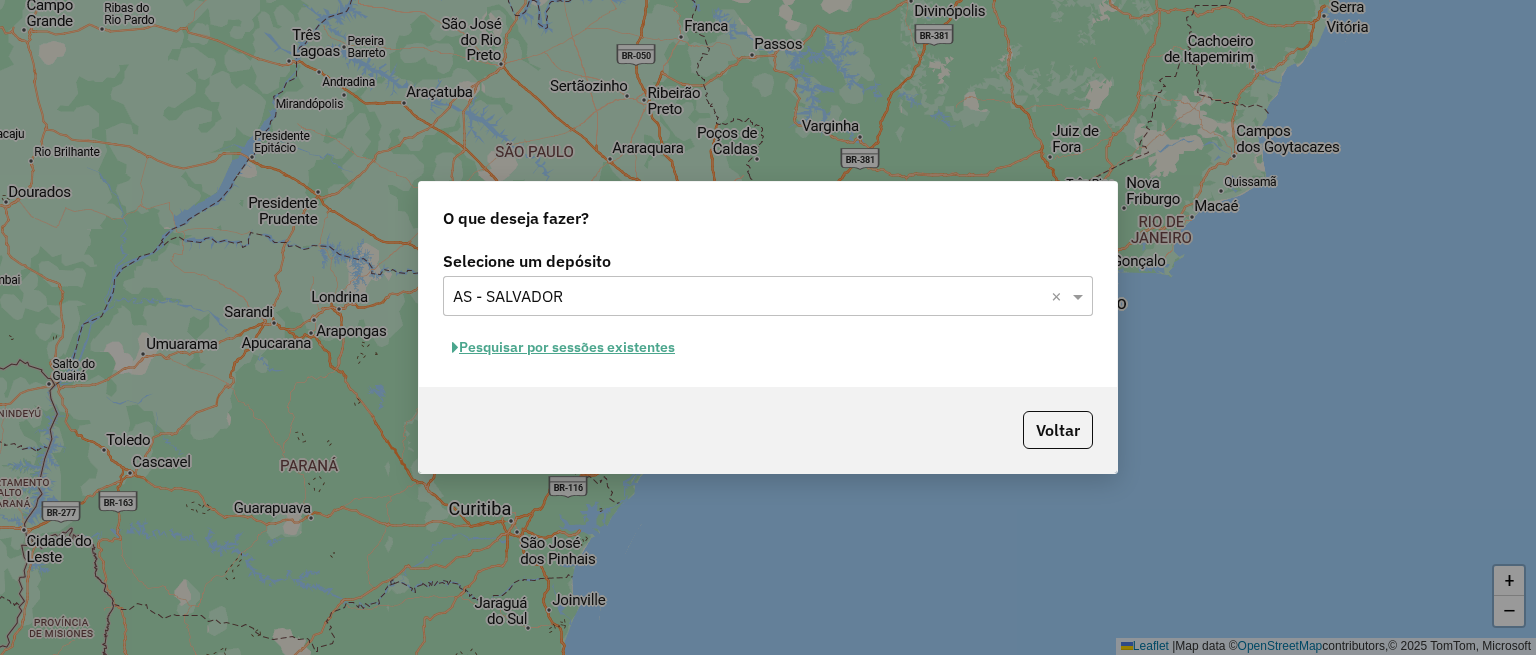 click 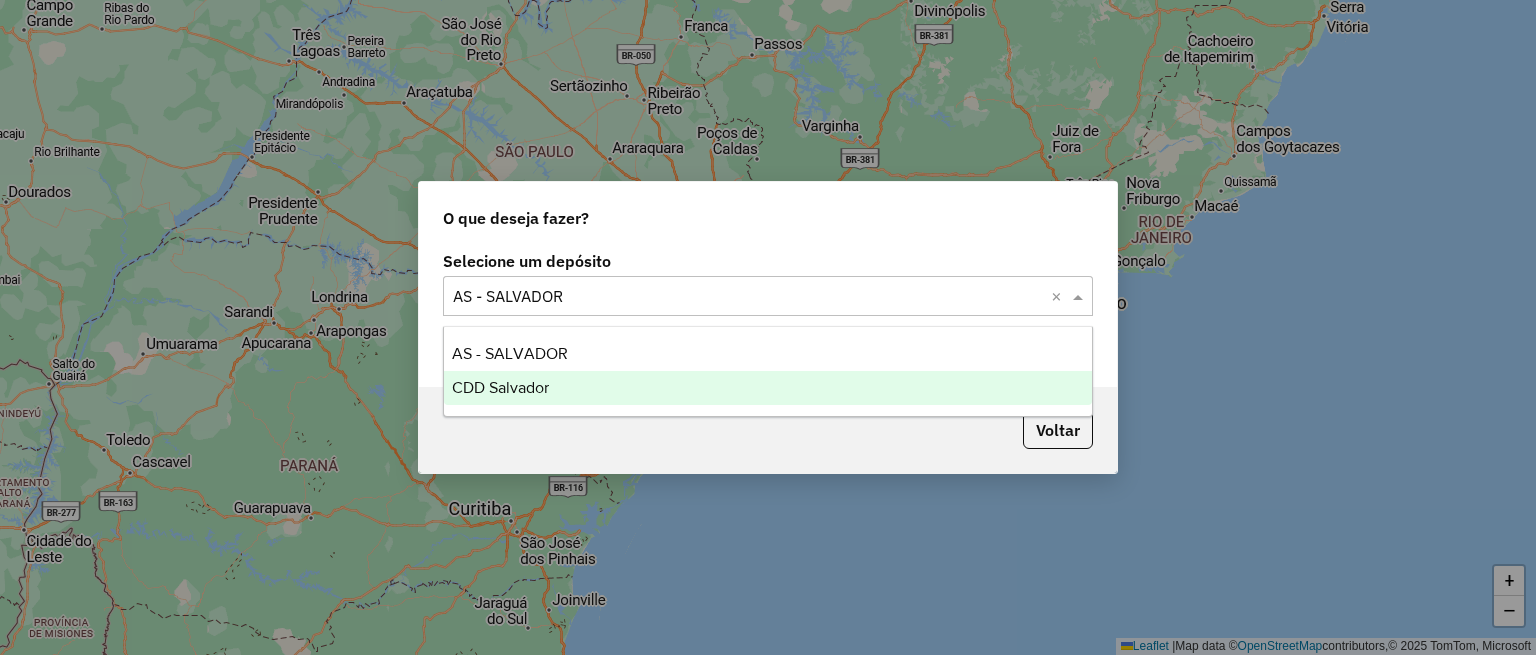 click on "CDD Salvador" at bounding box center [500, 387] 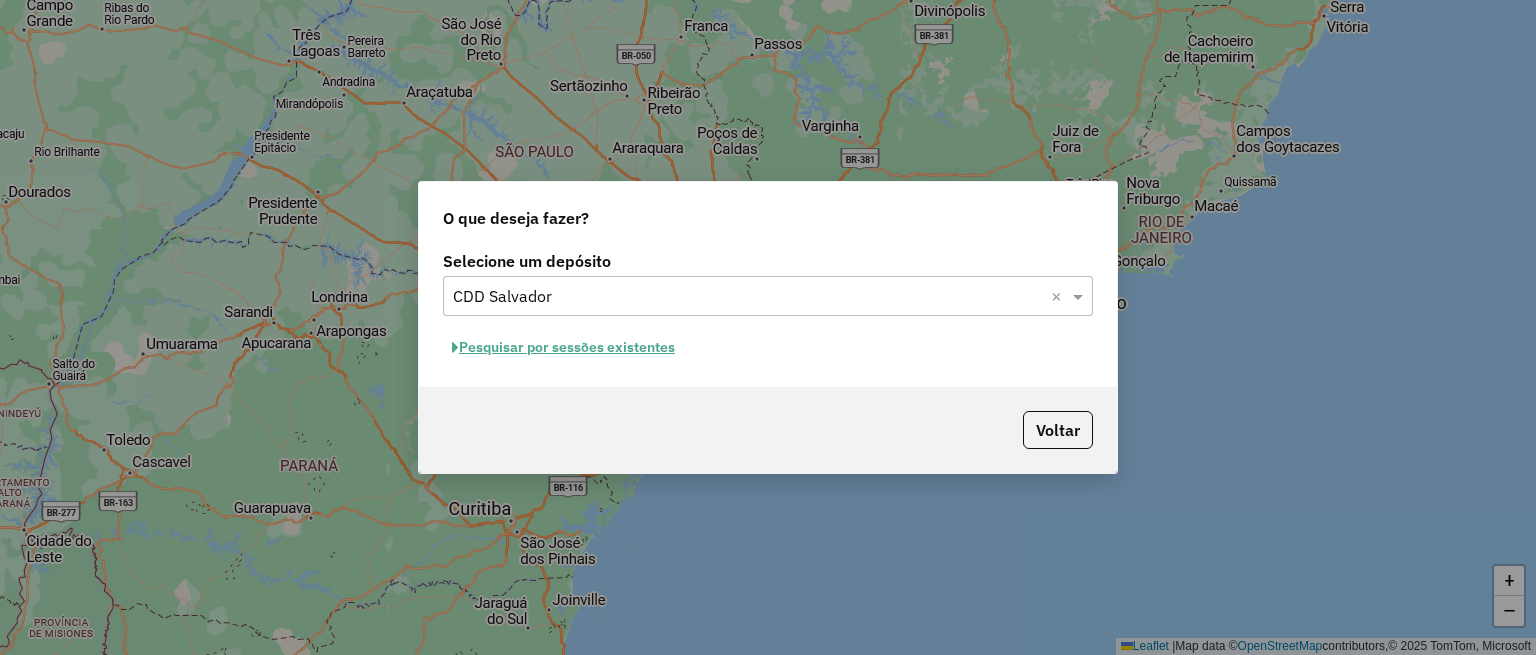 click on "Pesquisar por sessões existentes" 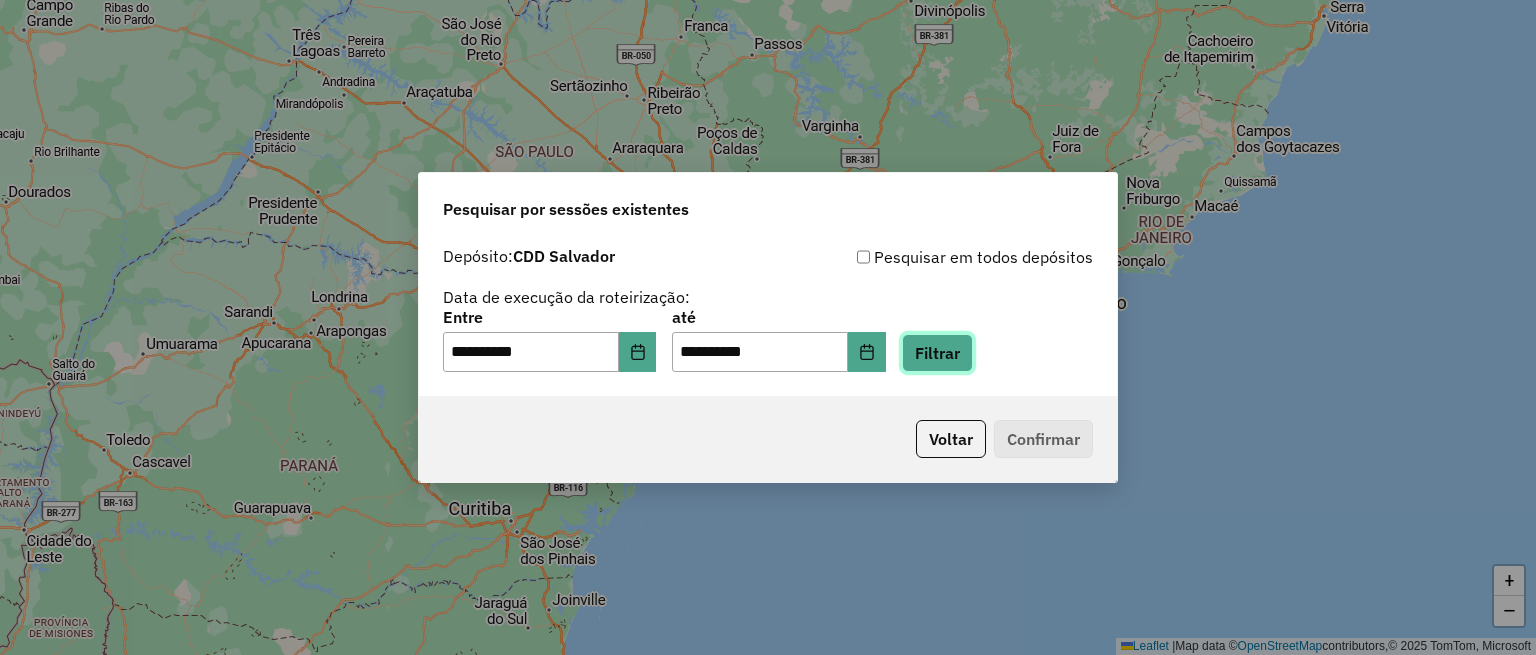 click on "Filtrar" 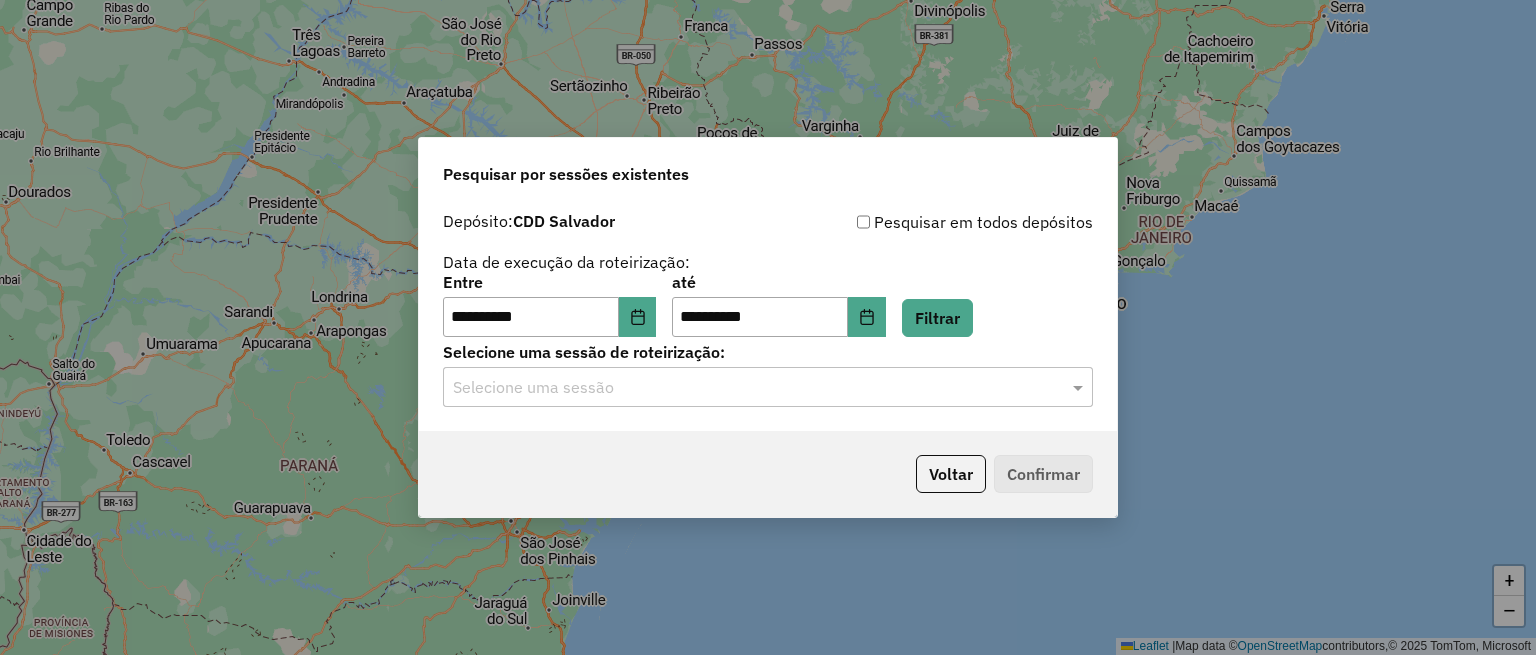 click 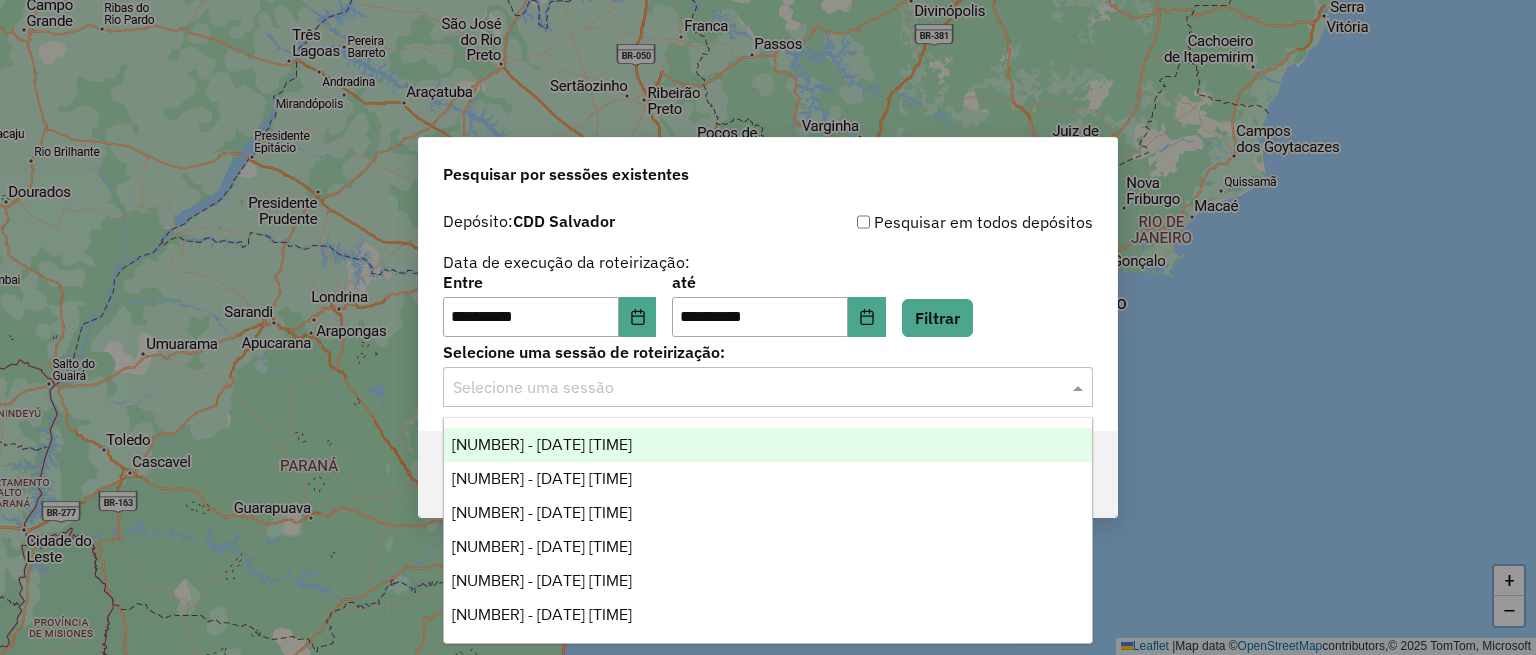 click on "[NUMBER] - [DATE] [TIME]" at bounding box center (542, 444) 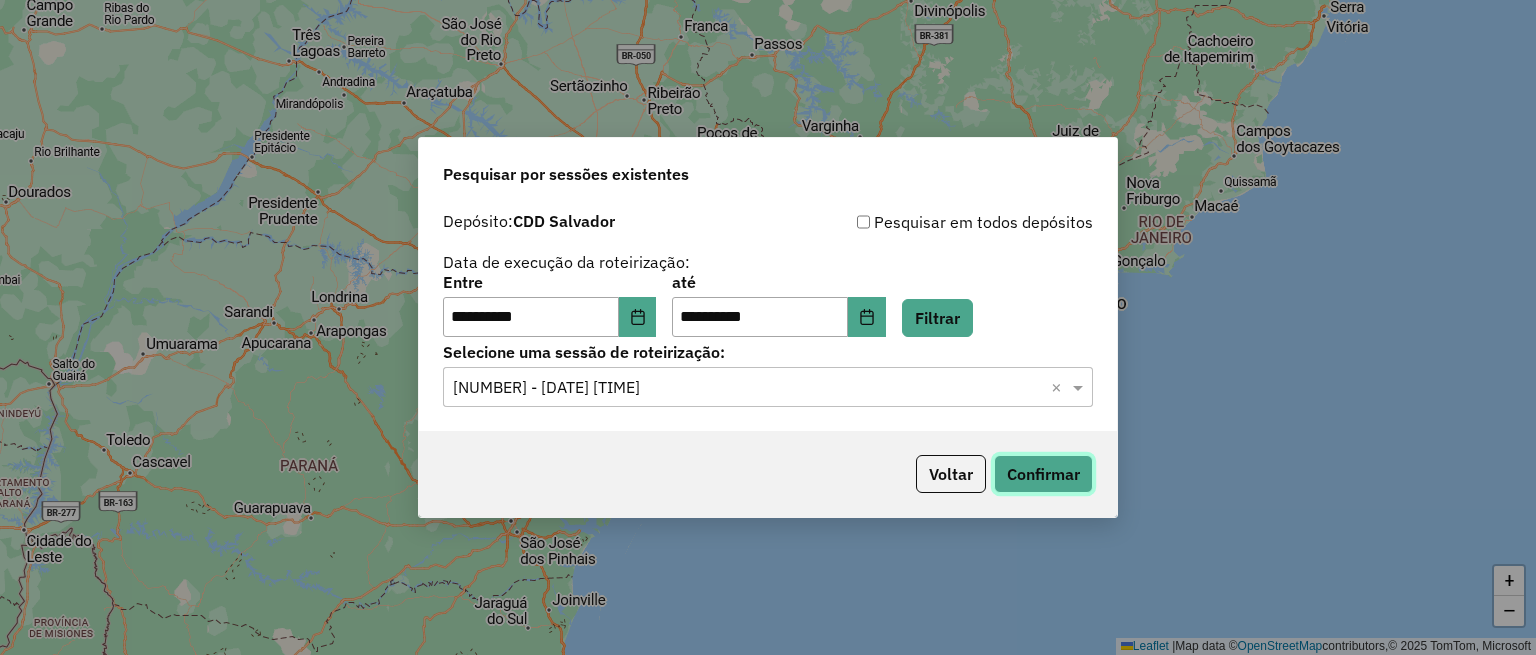 click on "Confirmar" 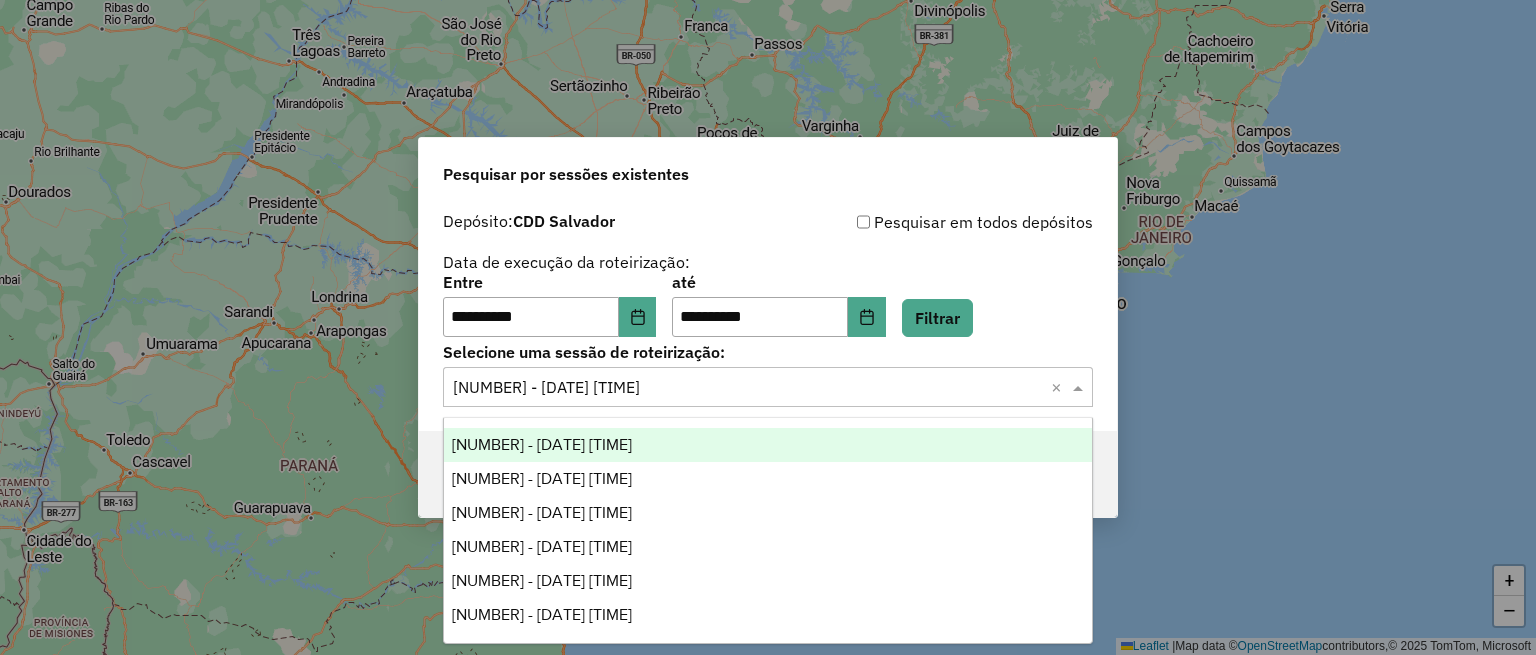 click 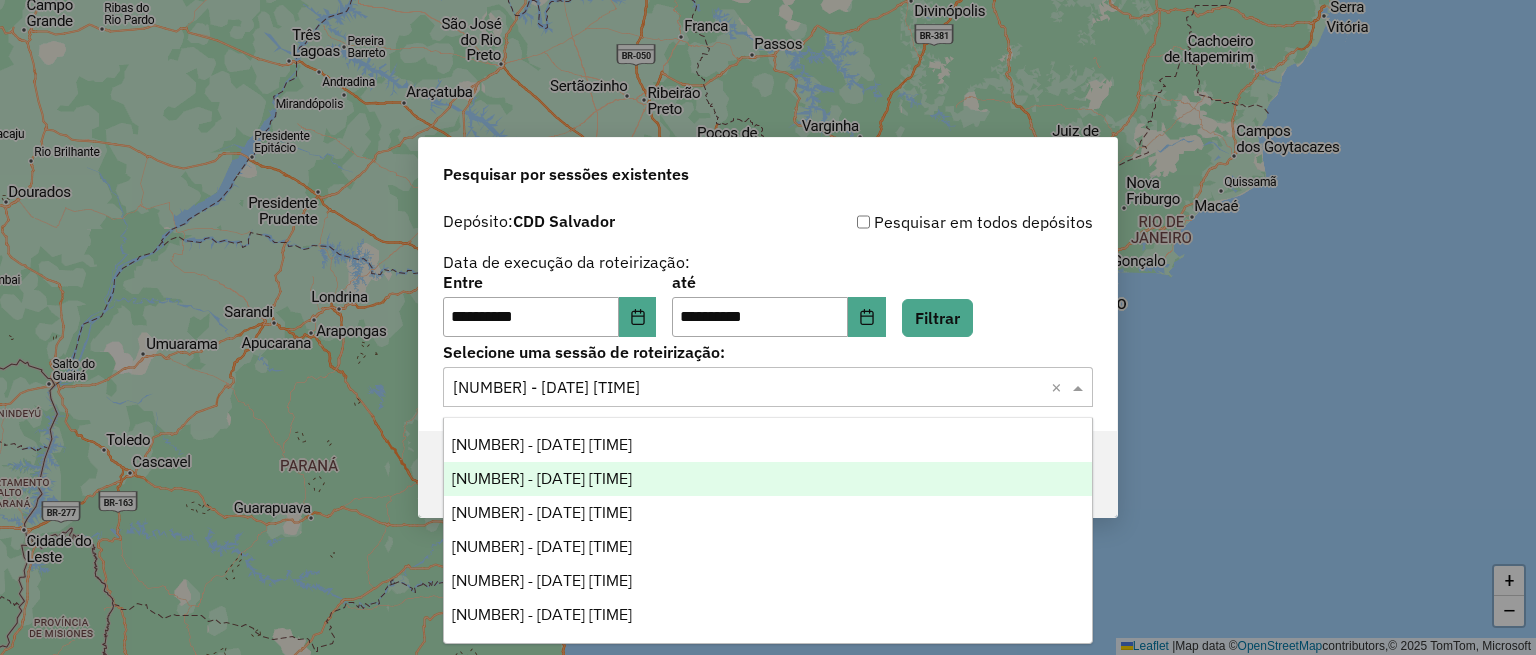 click on "1224033 - 05/08/2025 20:01" at bounding box center (542, 478) 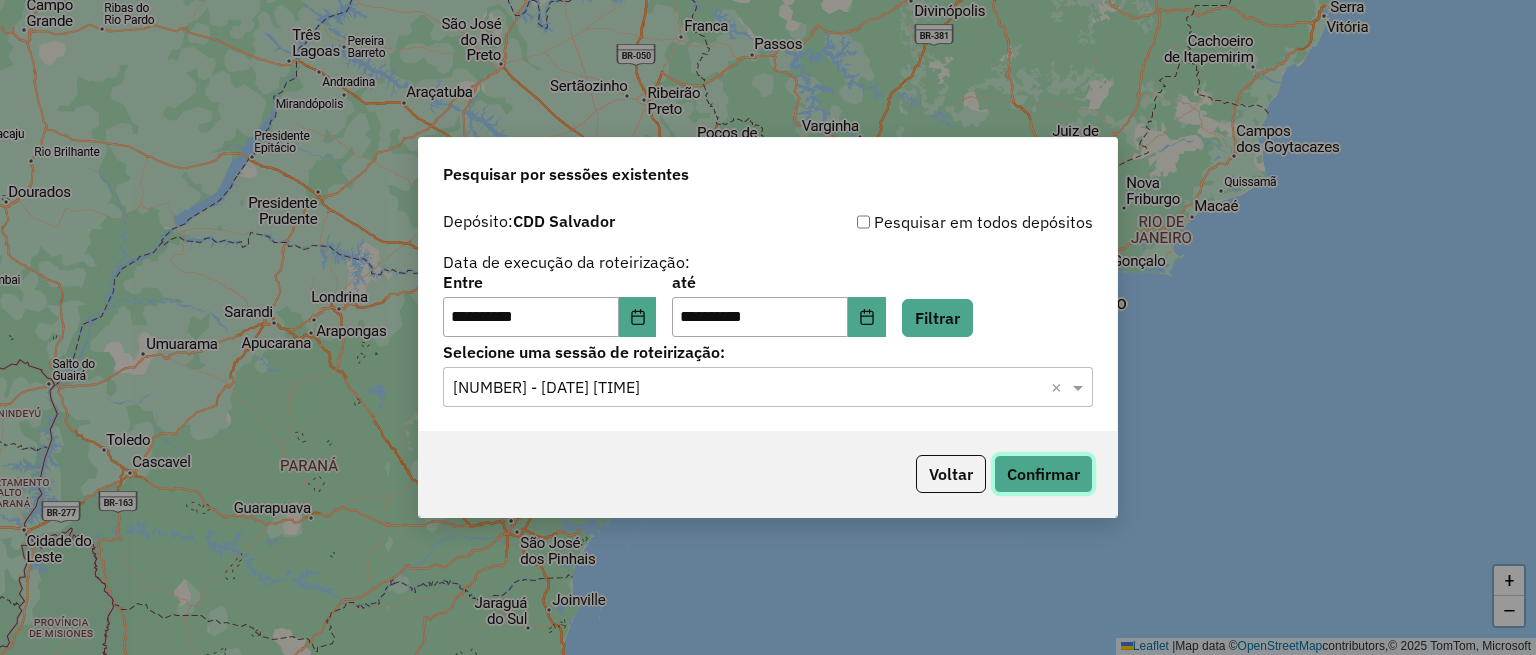 click on "Confirmar" 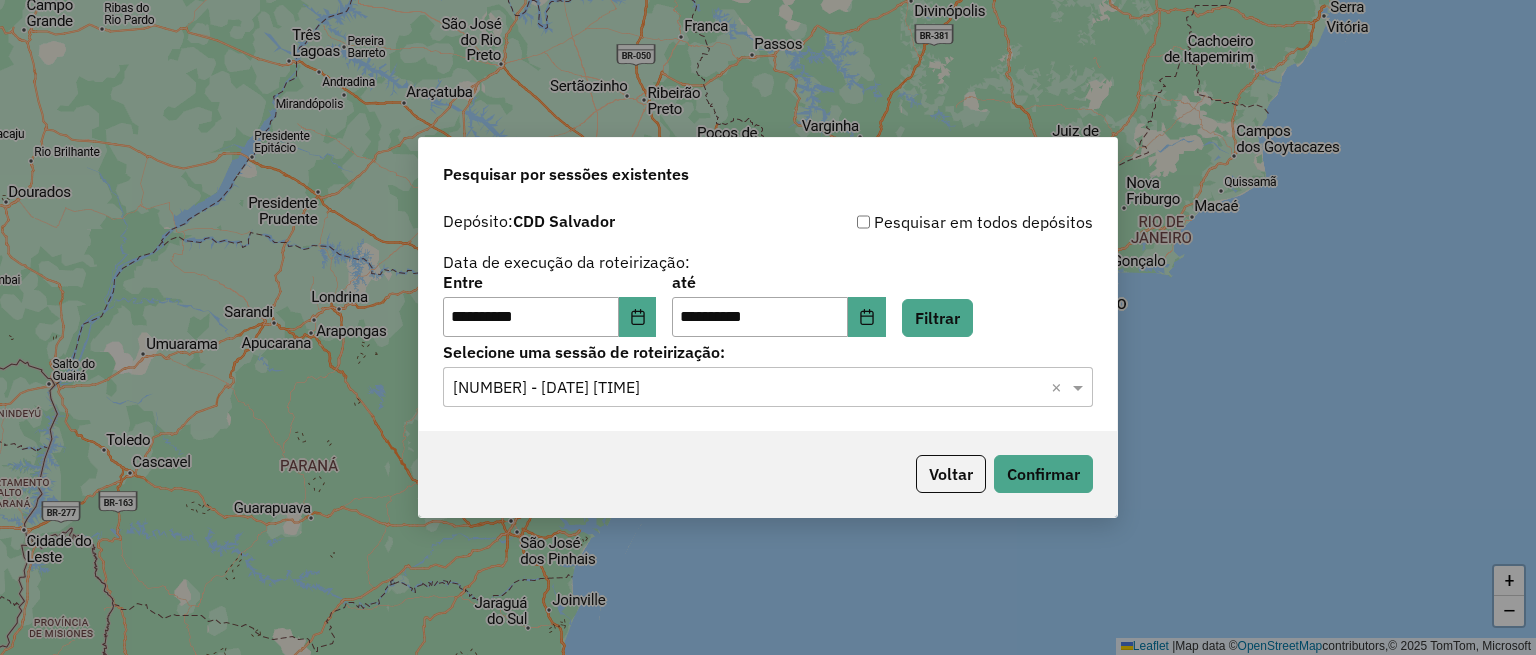 click 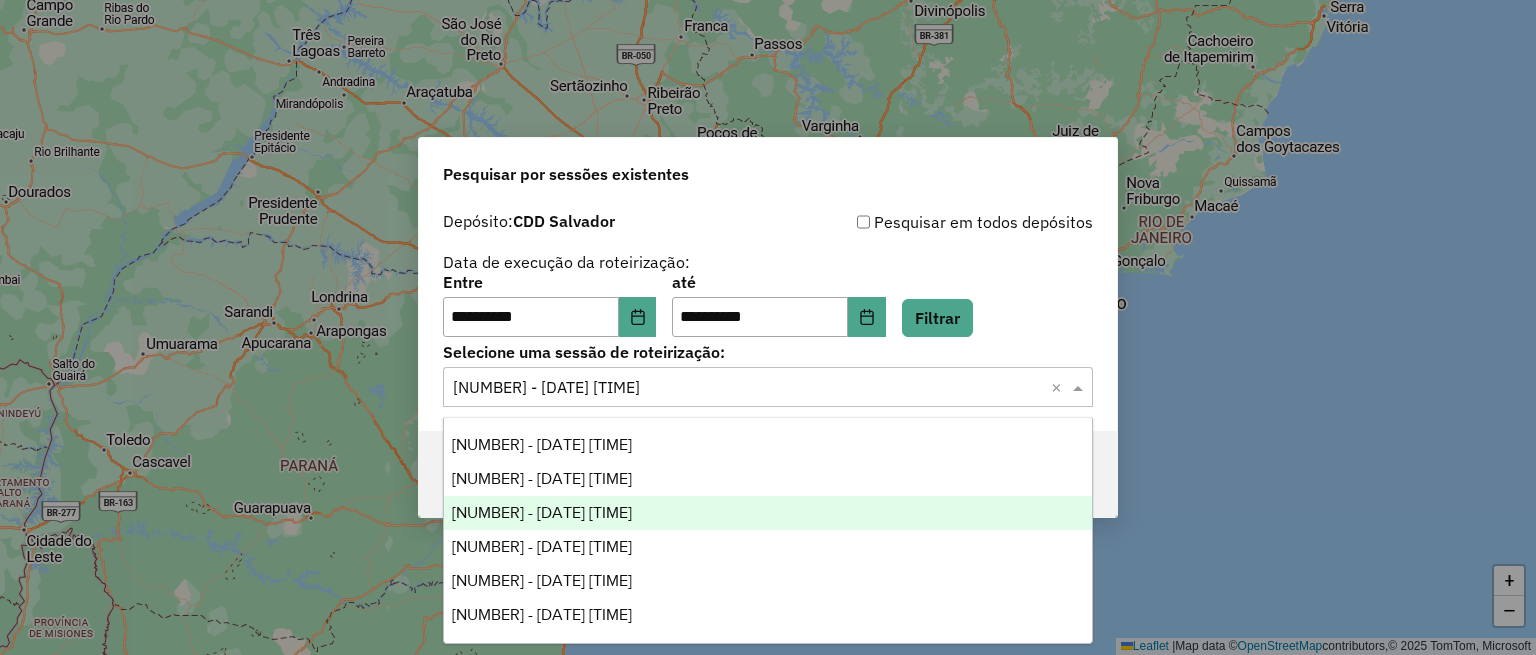 click on "1224057 - 05/08/2025 20:26" at bounding box center (542, 512) 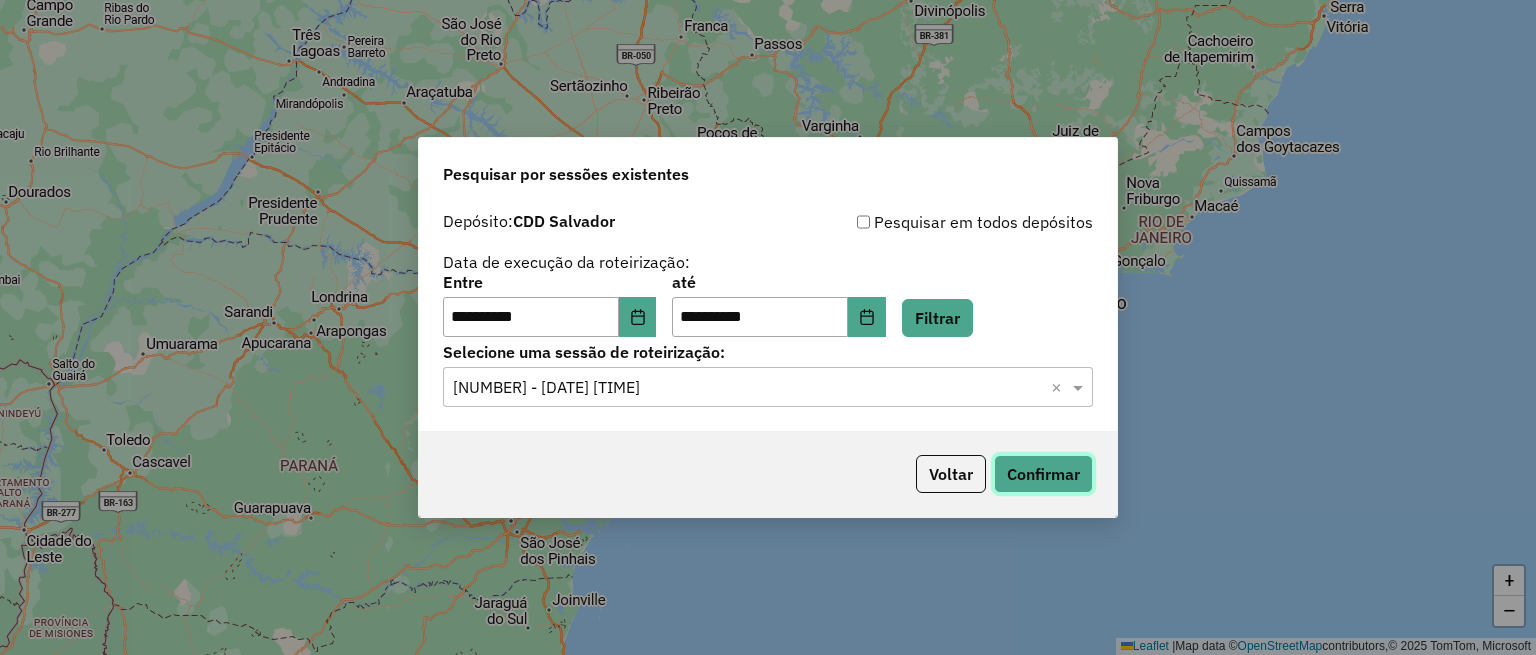 click on "Confirmar" 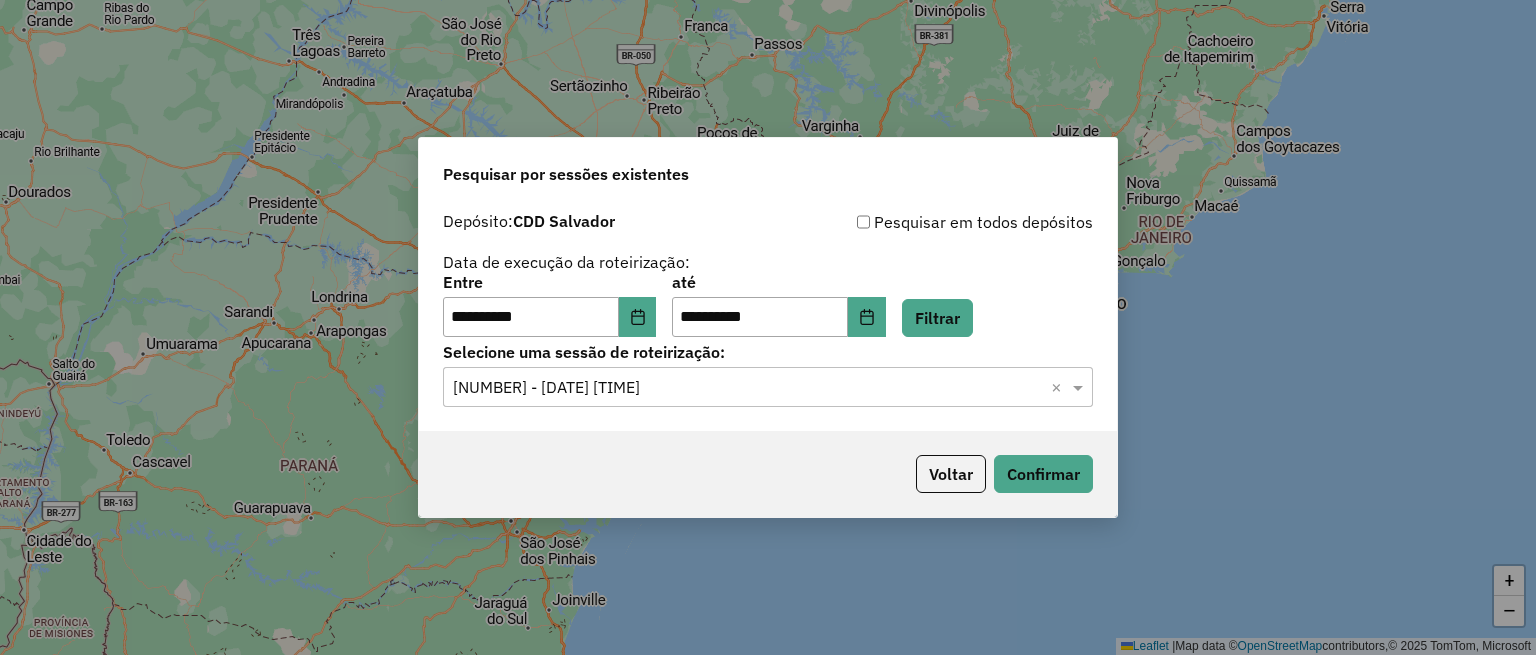 click 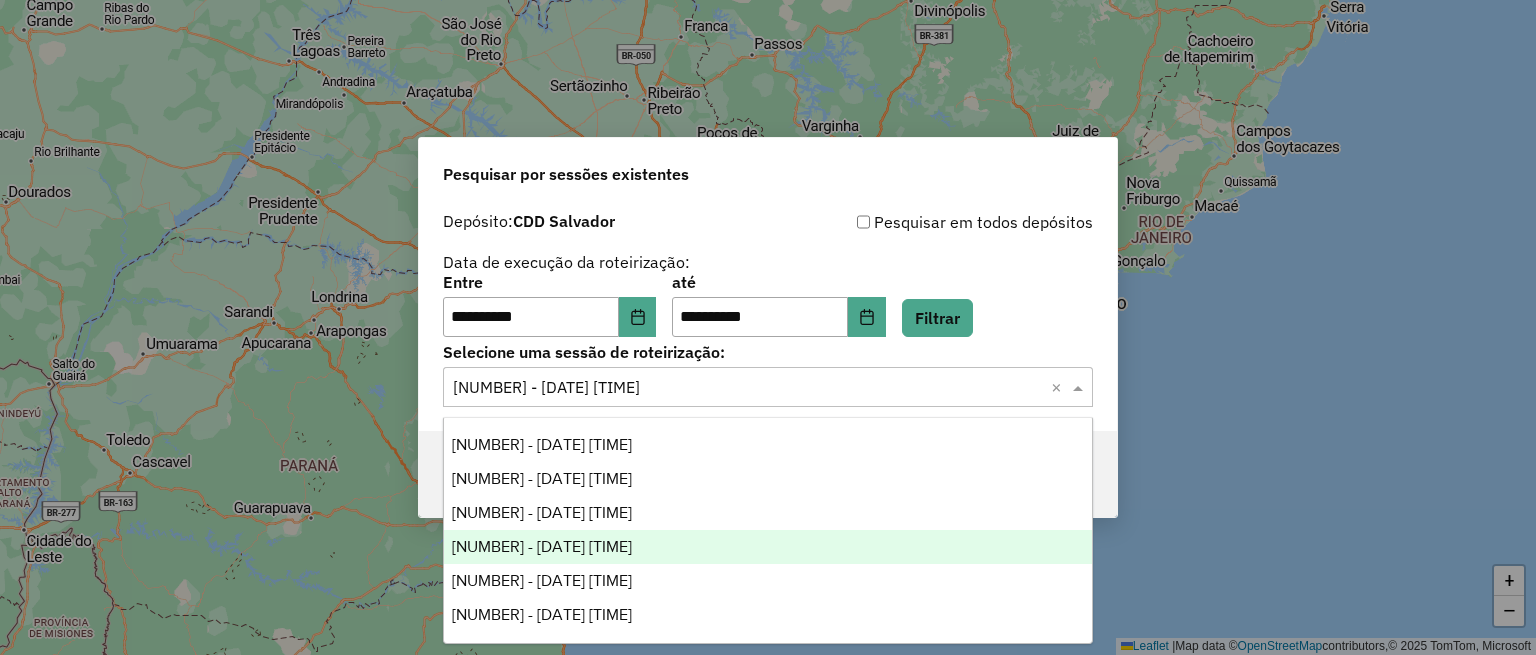click on "1224079 - 05/08/2025 20:47" at bounding box center (542, 546) 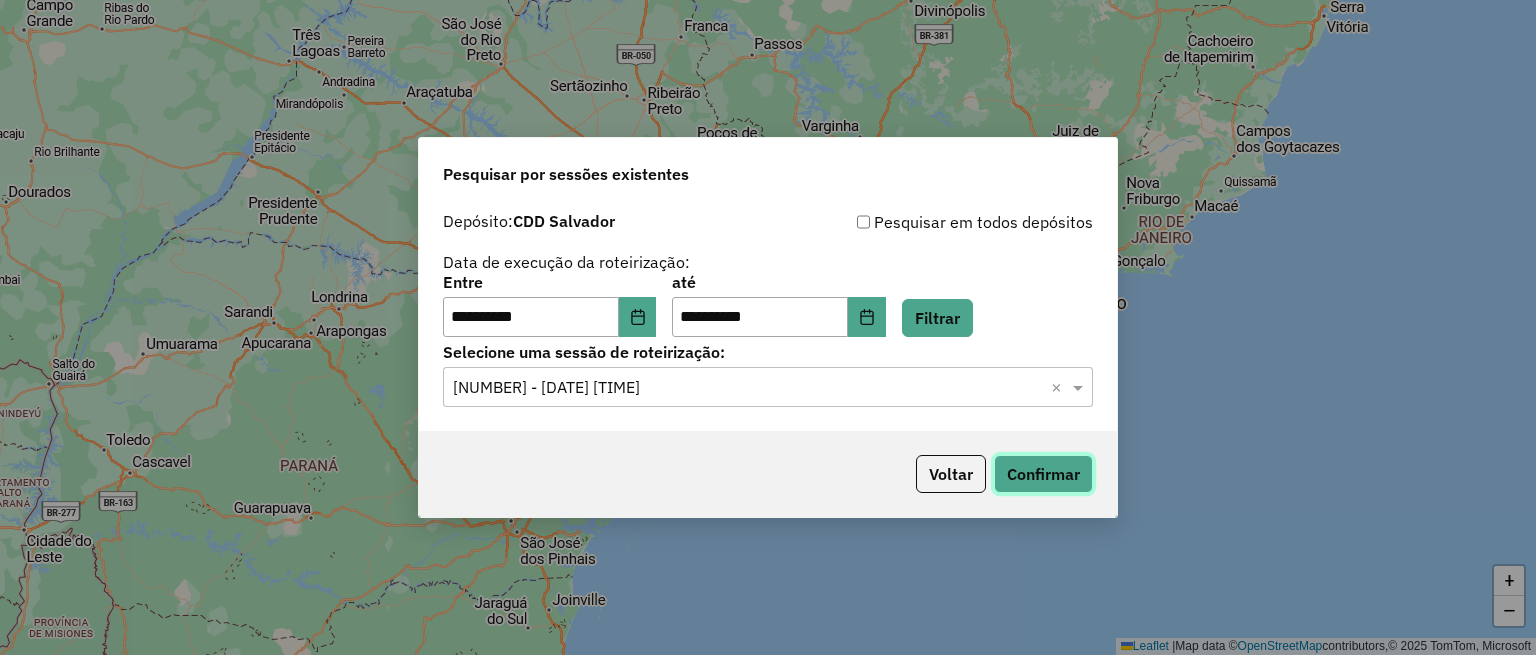 click on "Confirmar" 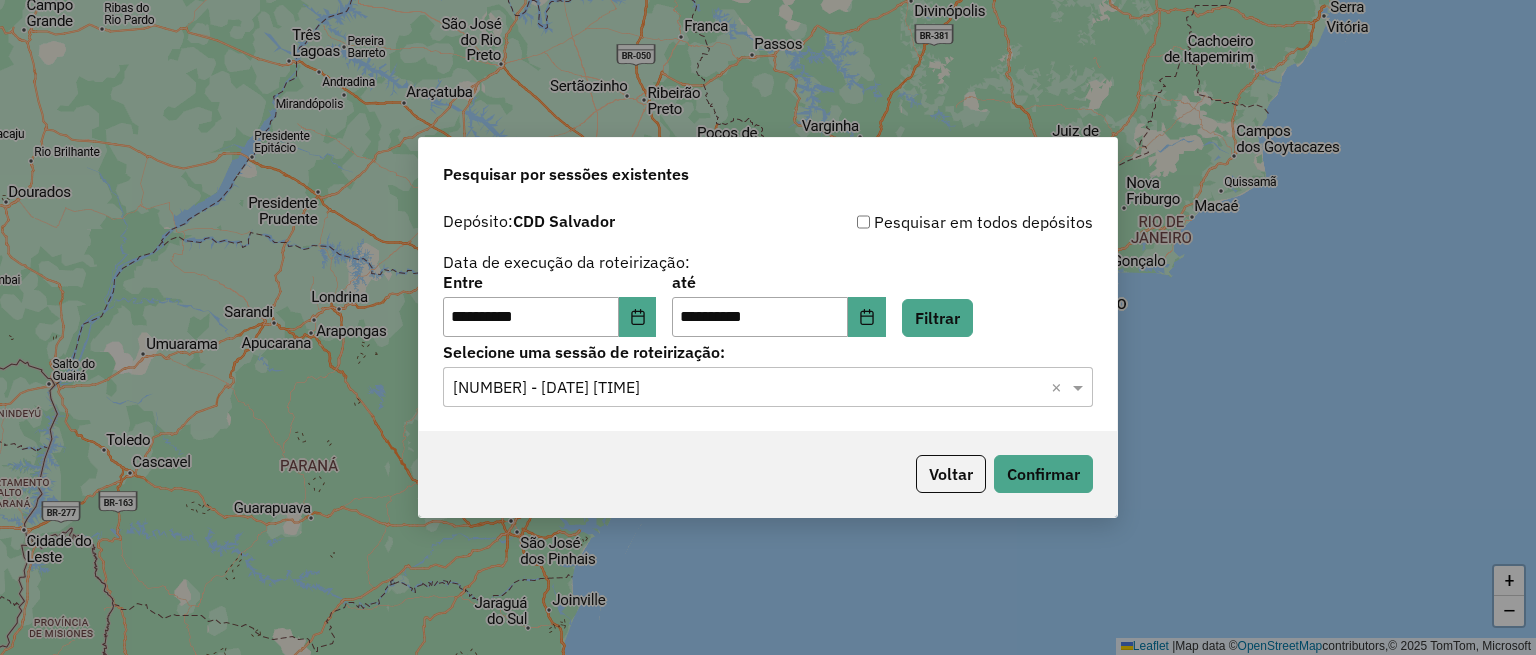 click 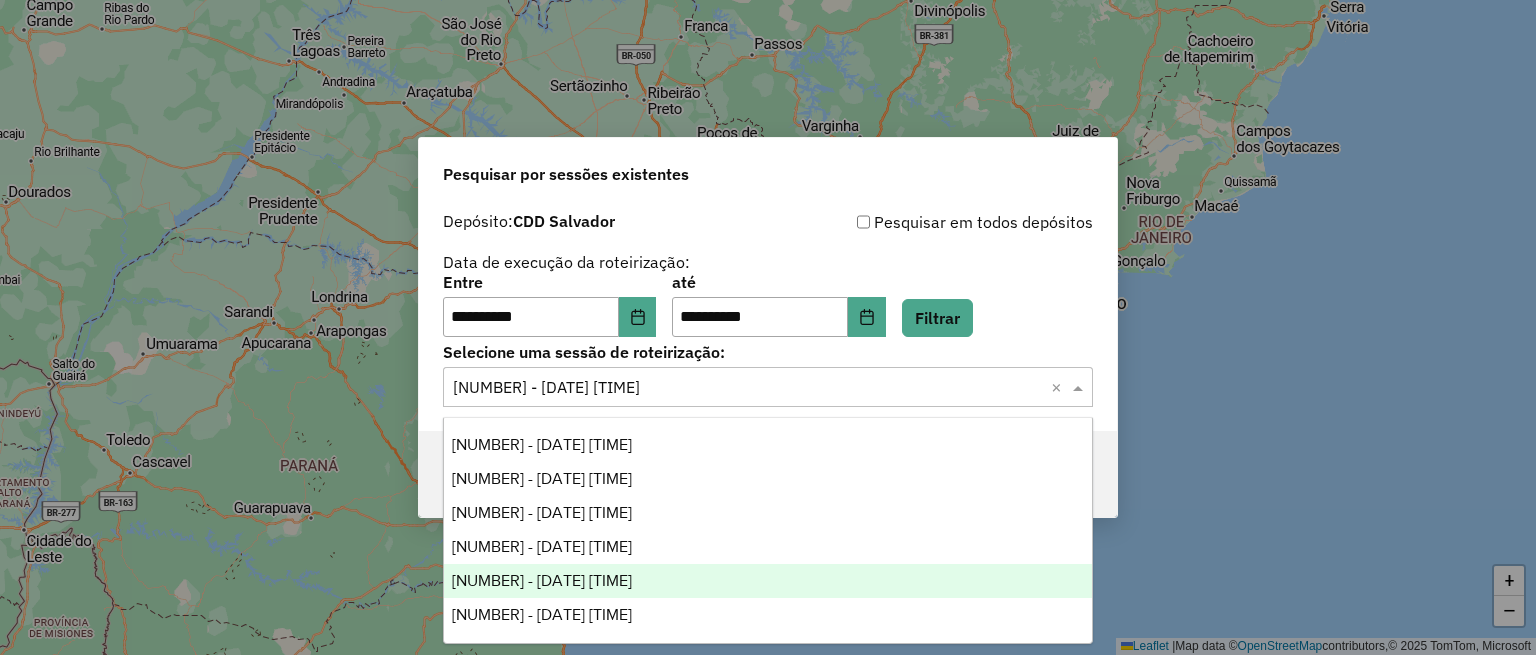 click on "1224101 - 05/08/2025 21:12" at bounding box center [542, 580] 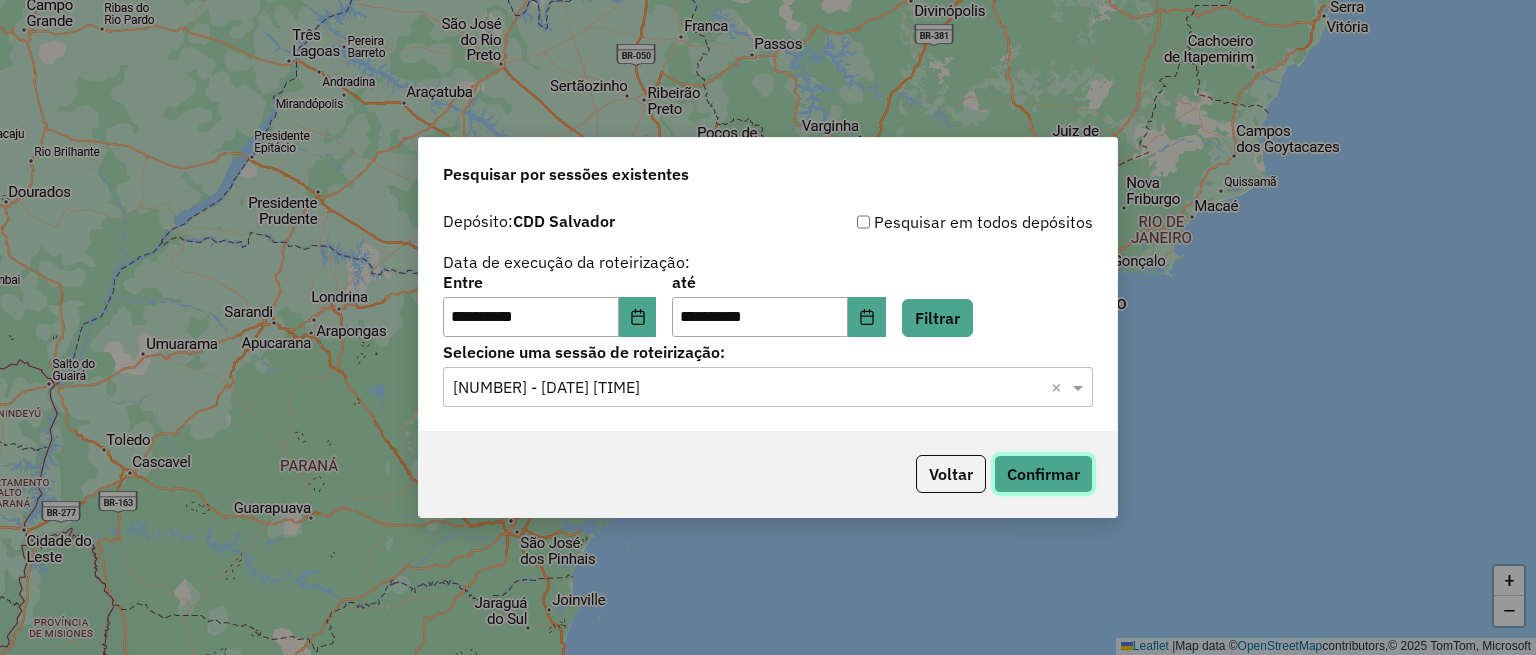 click on "Confirmar" 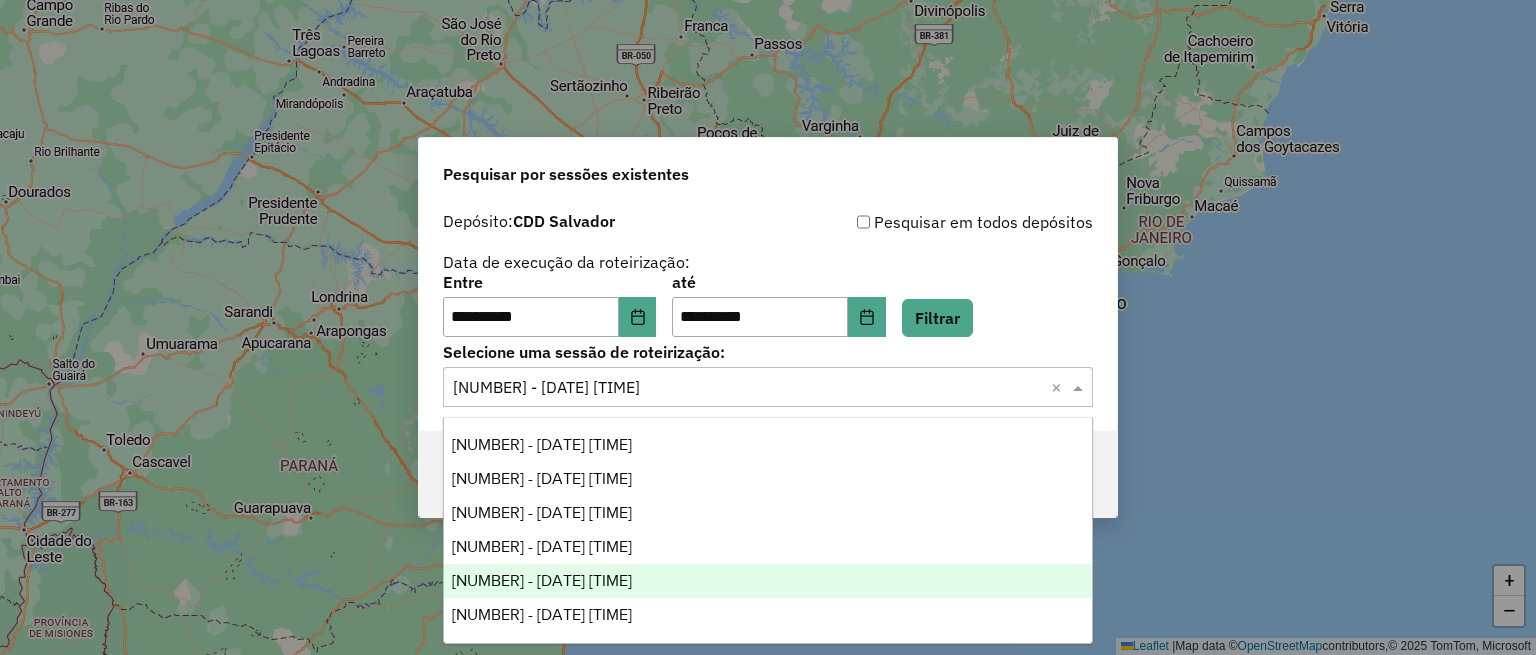 click 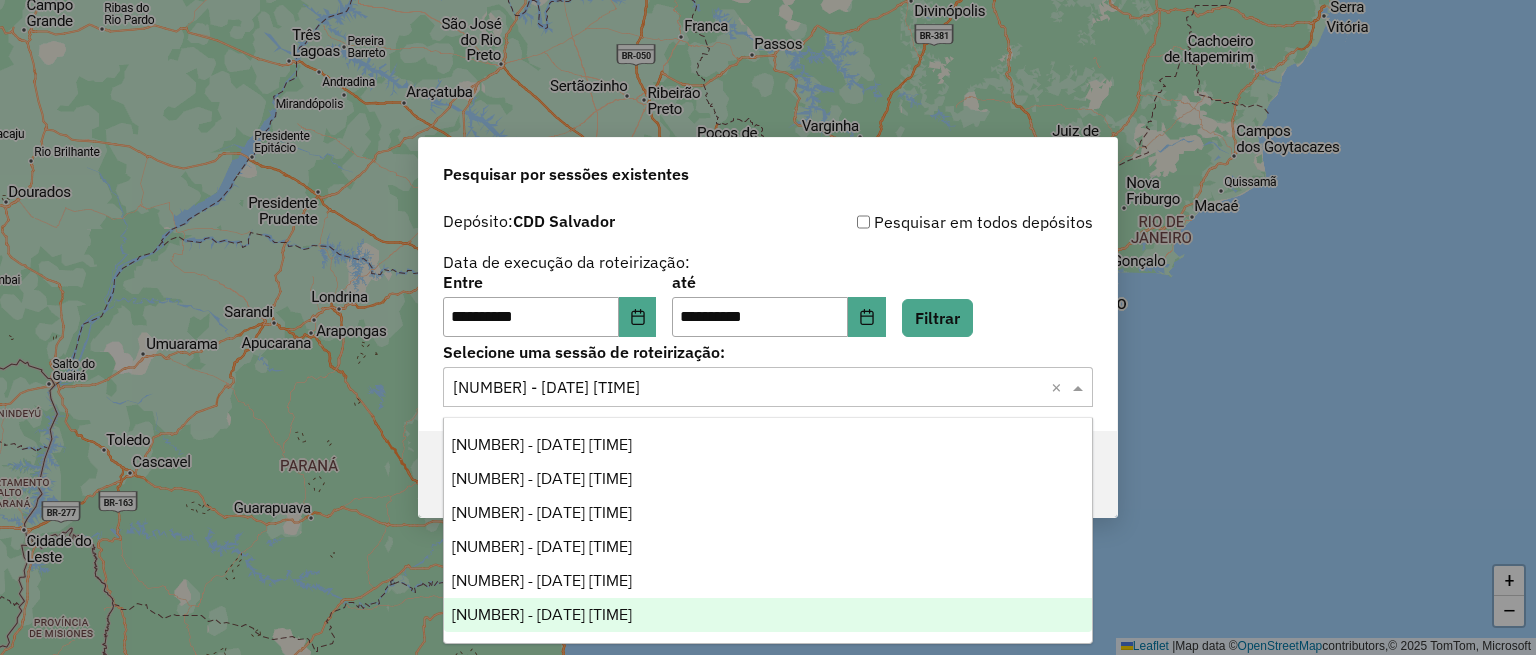 click on "1224115 - 05/08/2025 21:30" at bounding box center (768, 615) 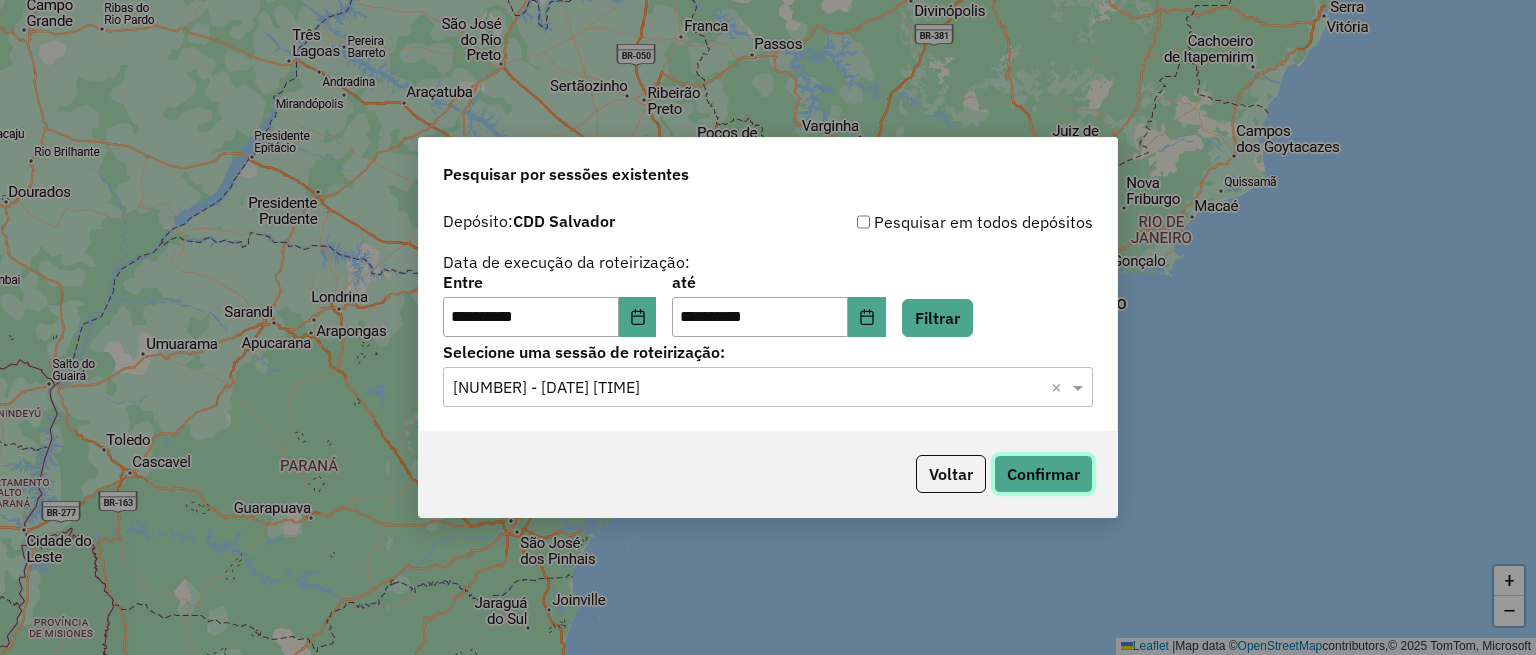 click on "Confirmar" 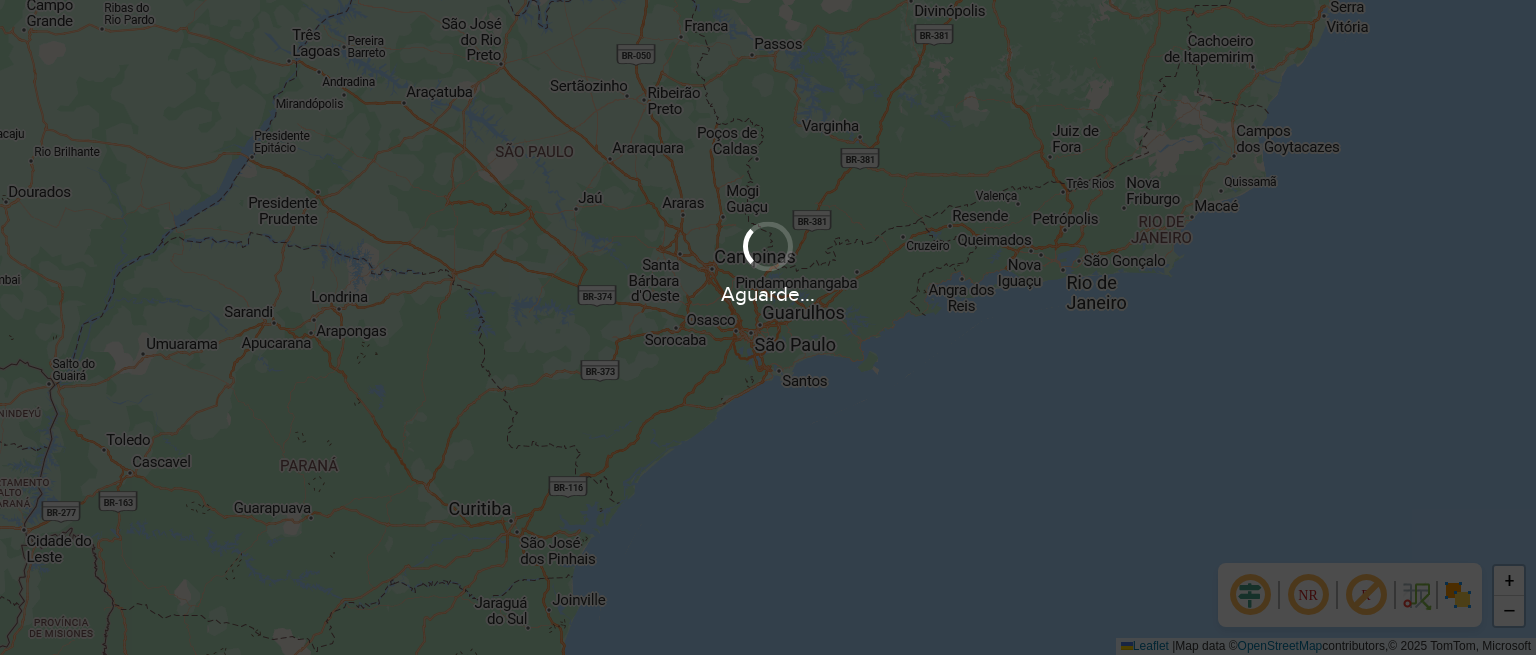scroll, scrollTop: 0, scrollLeft: 0, axis: both 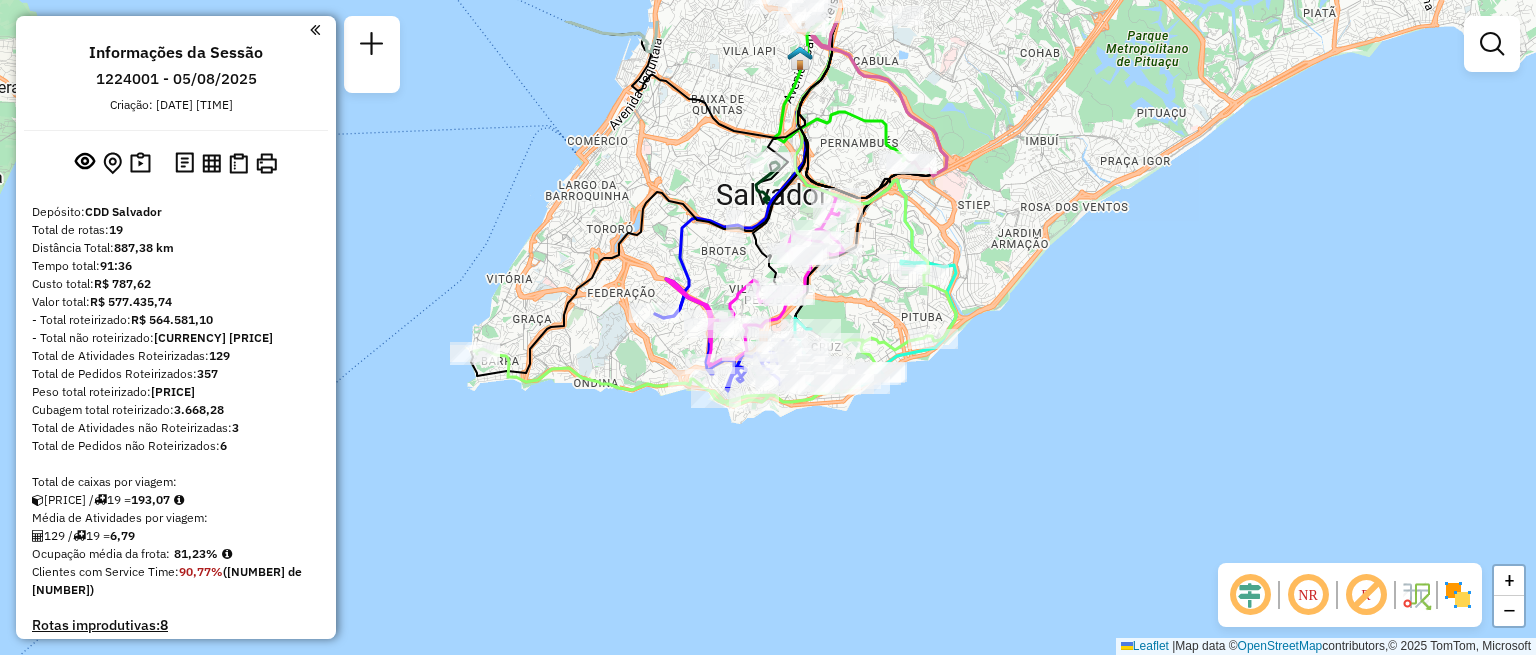 drag, startPoint x: 800, startPoint y: 227, endPoint x: 833, endPoint y: 323, distance: 101.51354 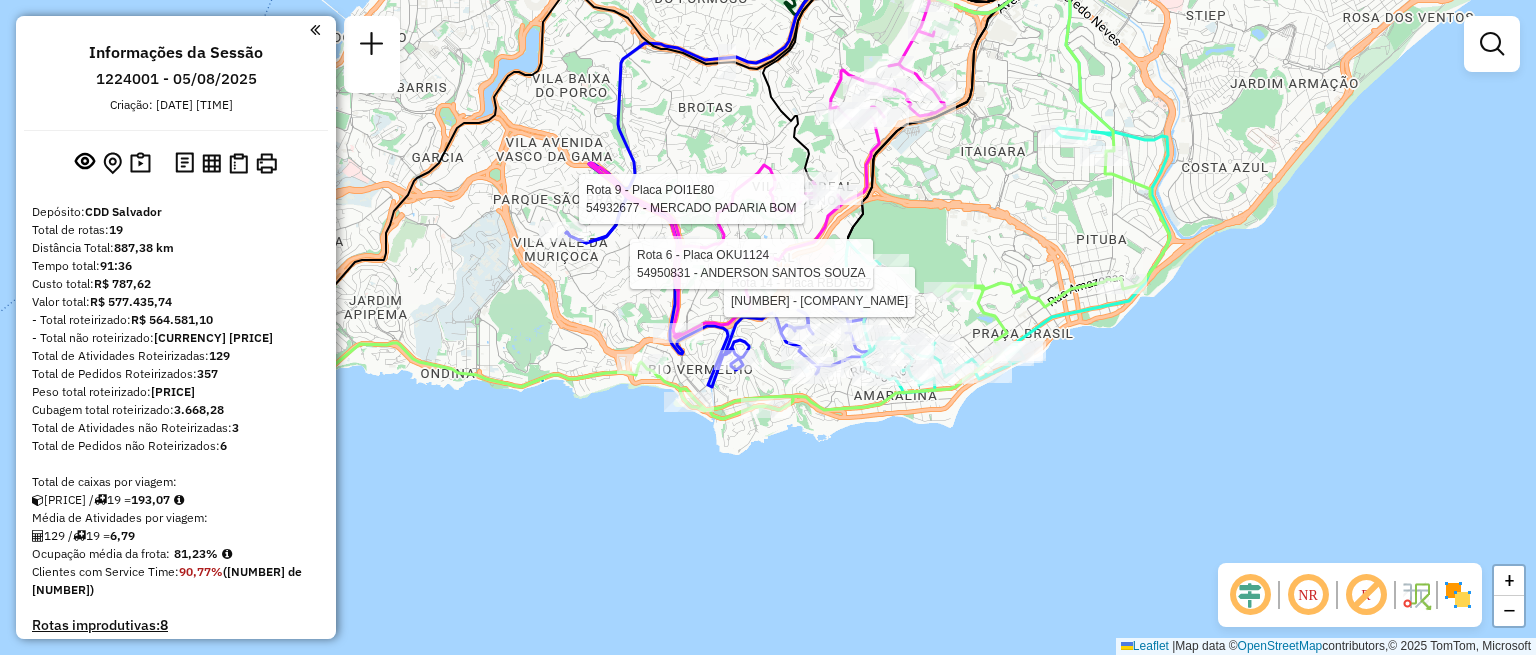 select on "**********" 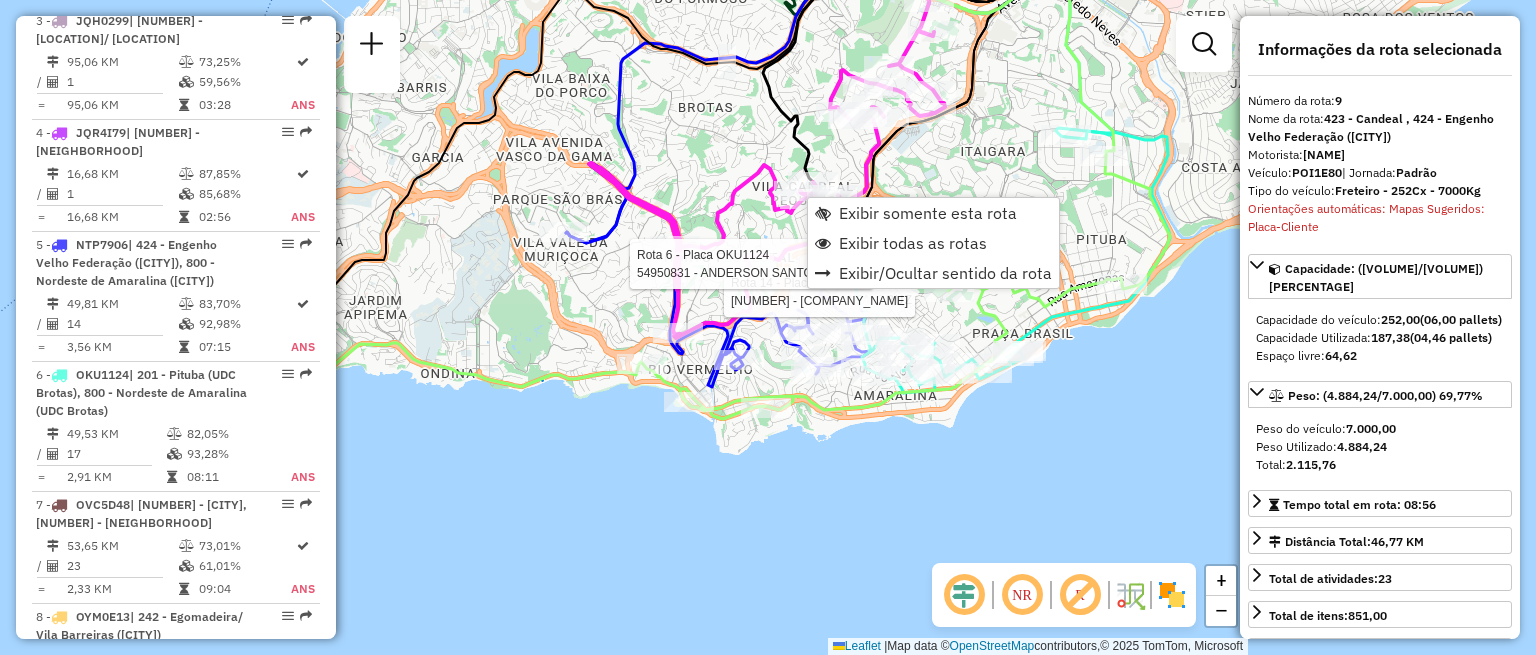 scroll, scrollTop: 1745, scrollLeft: 0, axis: vertical 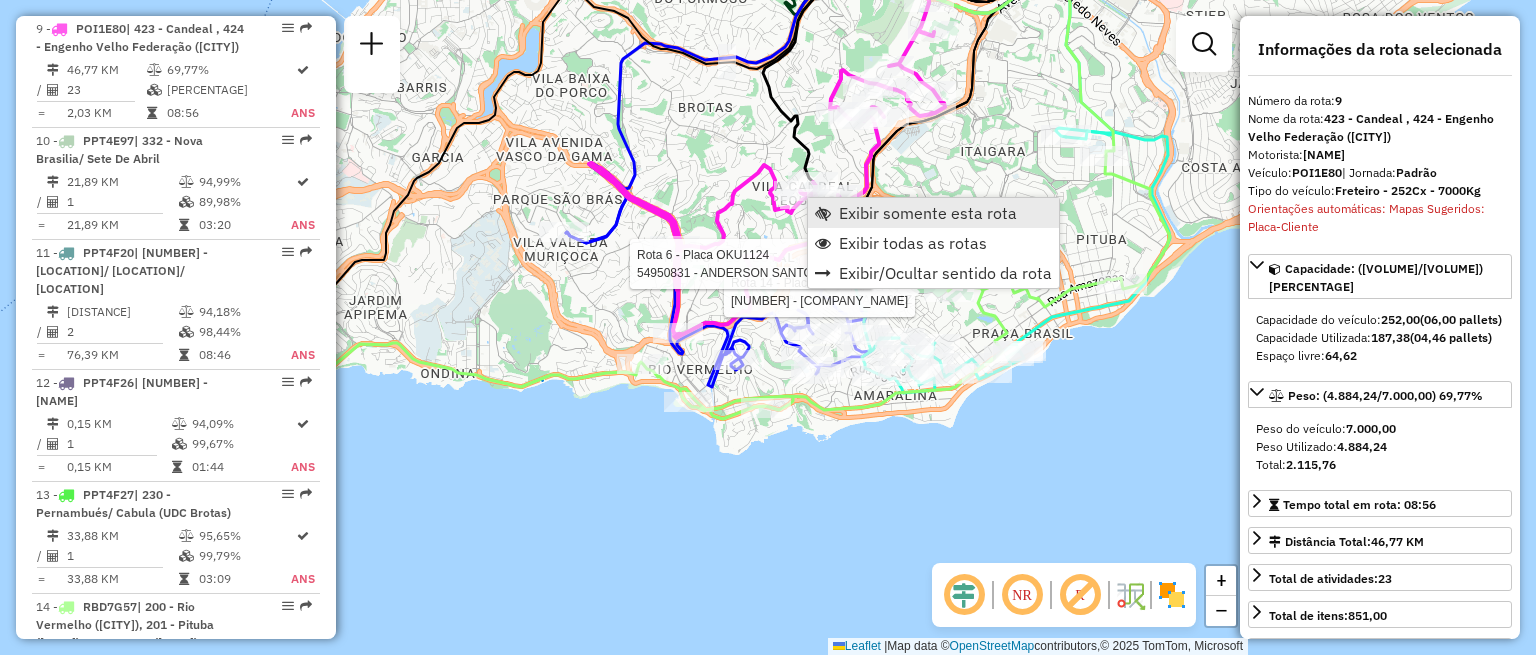 click on "Exibir somente esta rota" at bounding box center (928, 213) 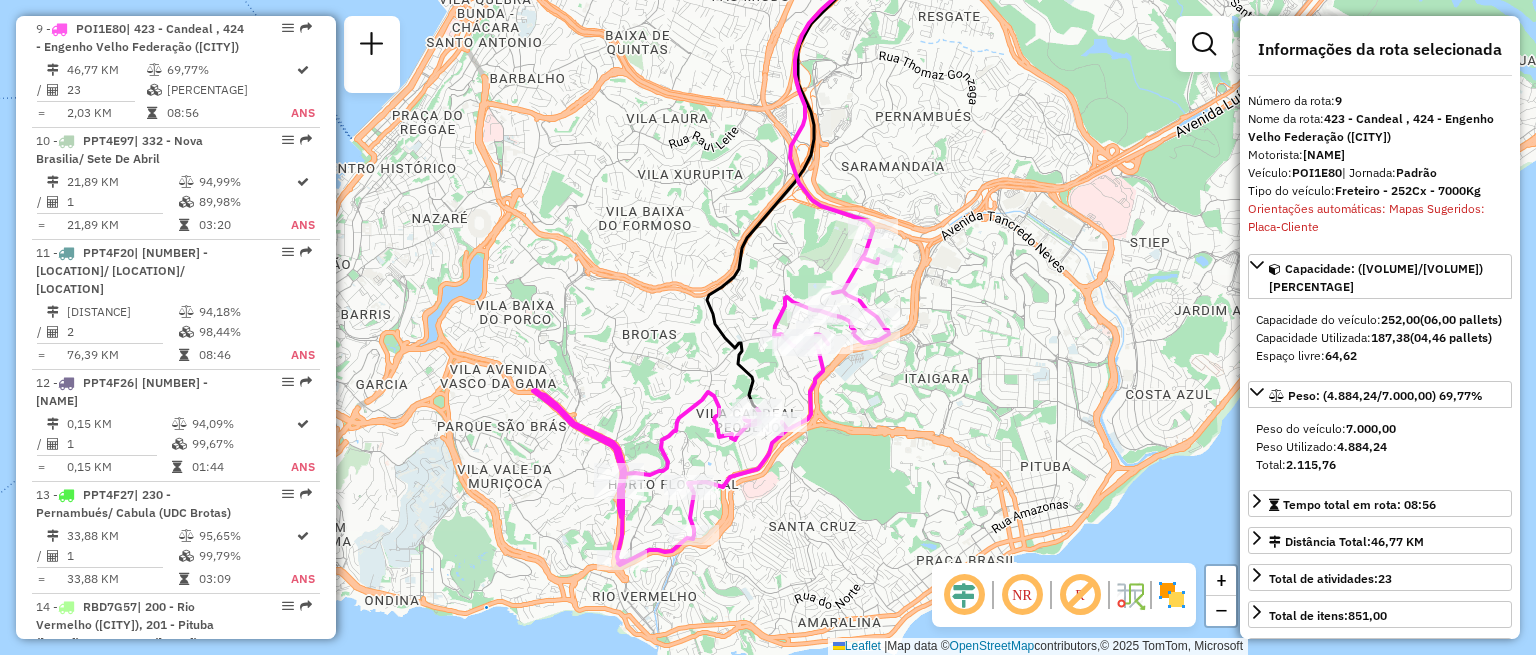 drag, startPoint x: 745, startPoint y: 425, endPoint x: 732, endPoint y: 386, distance: 41.109608 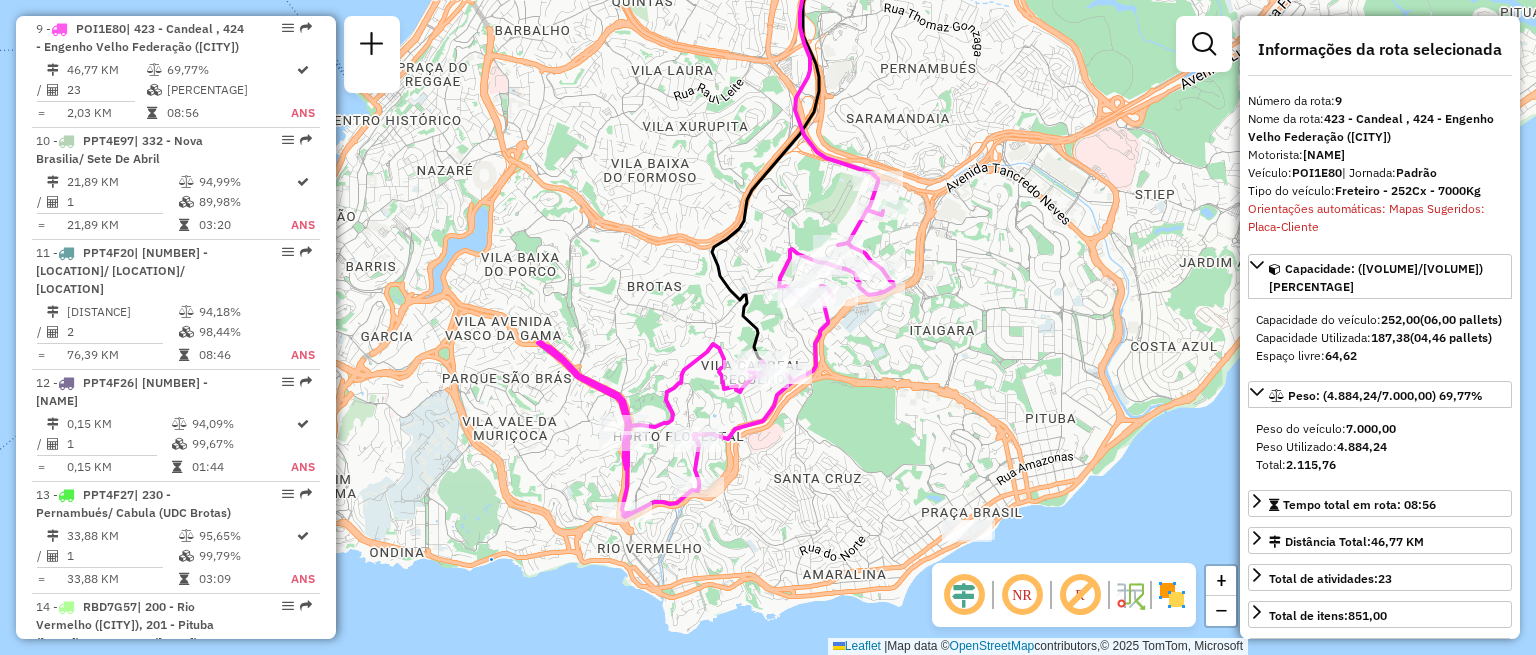 drag, startPoint x: 720, startPoint y: 464, endPoint x: 726, endPoint y: 412, distance: 52.34501 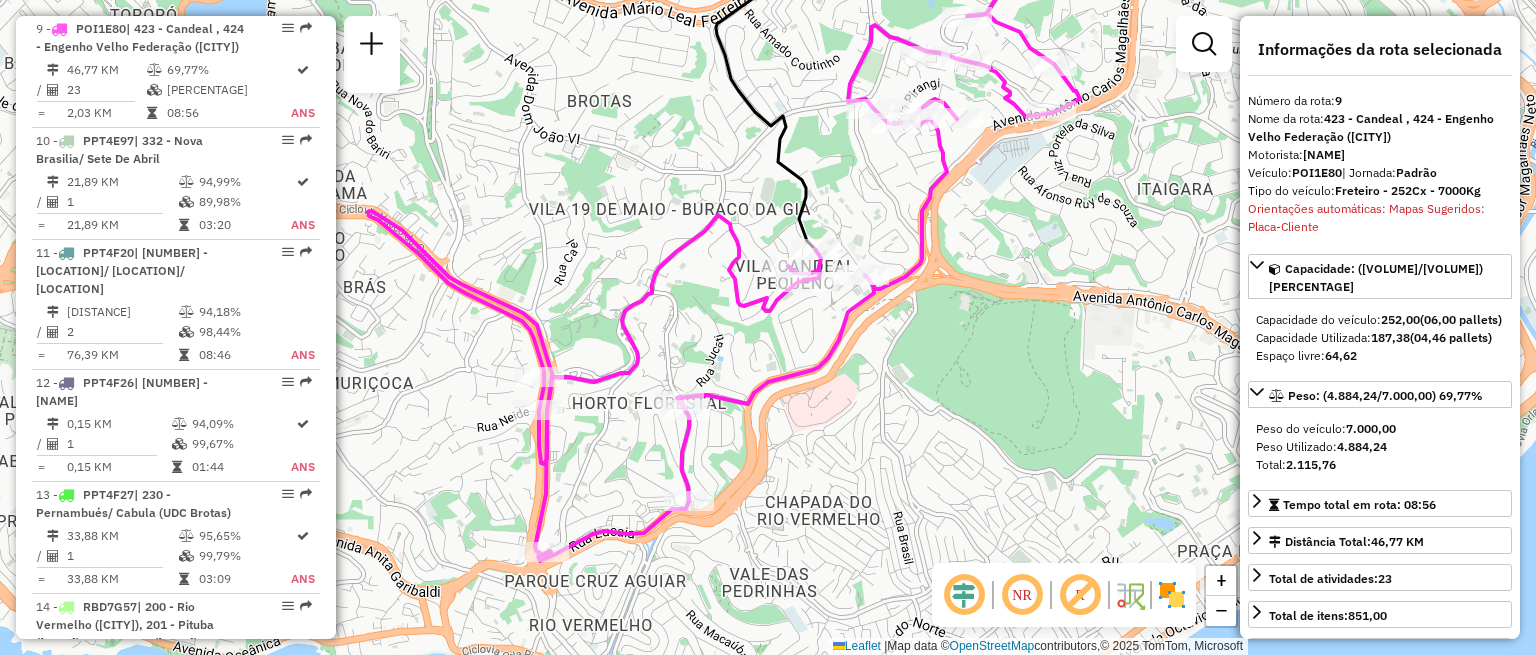 drag, startPoint x: 702, startPoint y: 451, endPoint x: 736, endPoint y: 387, distance: 72.47068 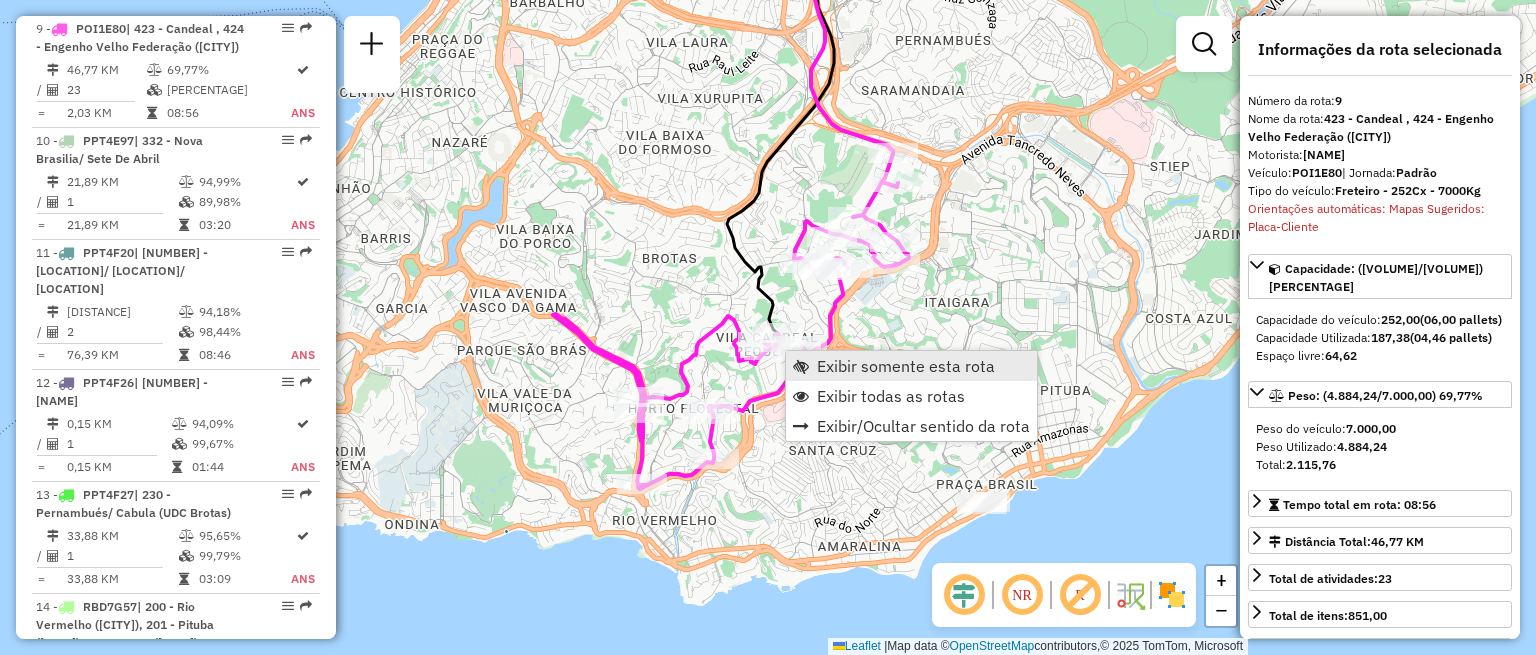 click on "Exibir somente esta rota" at bounding box center [906, 366] 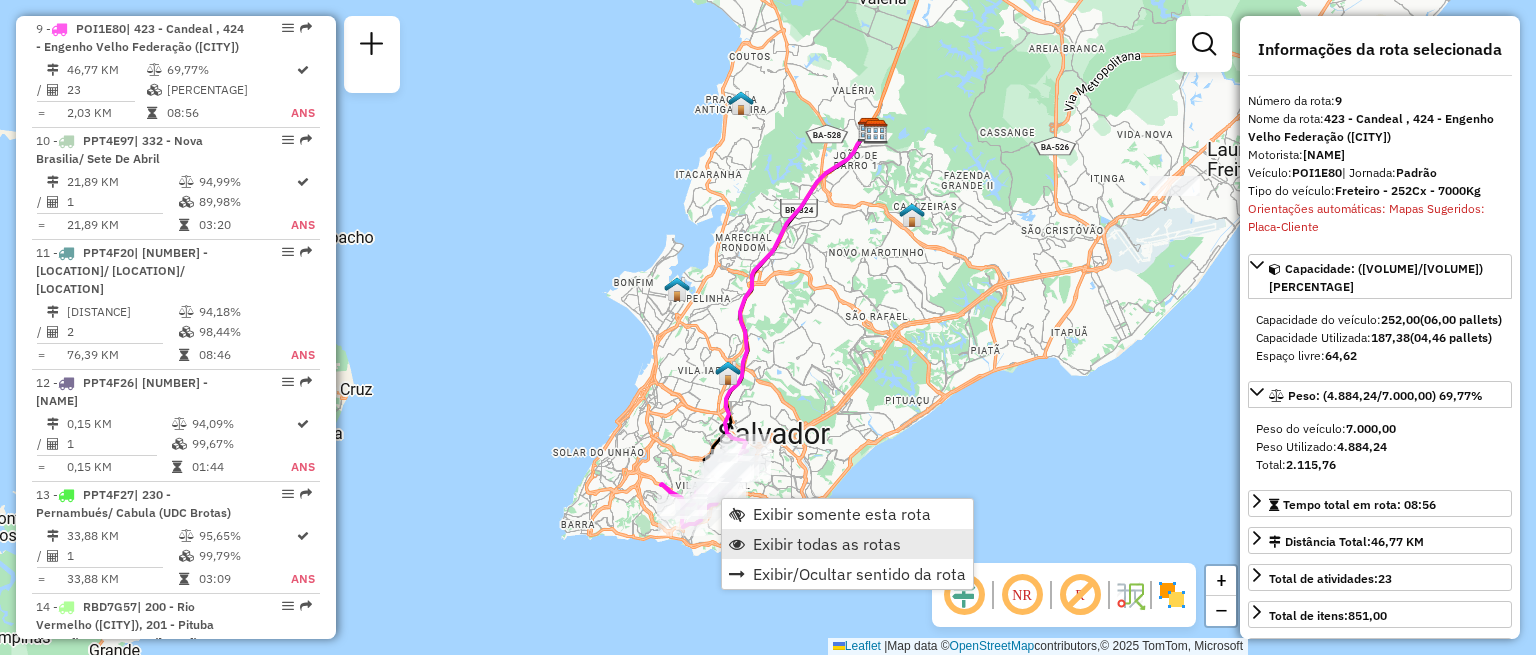 click on "Exibir todas as rotas" at bounding box center (827, 544) 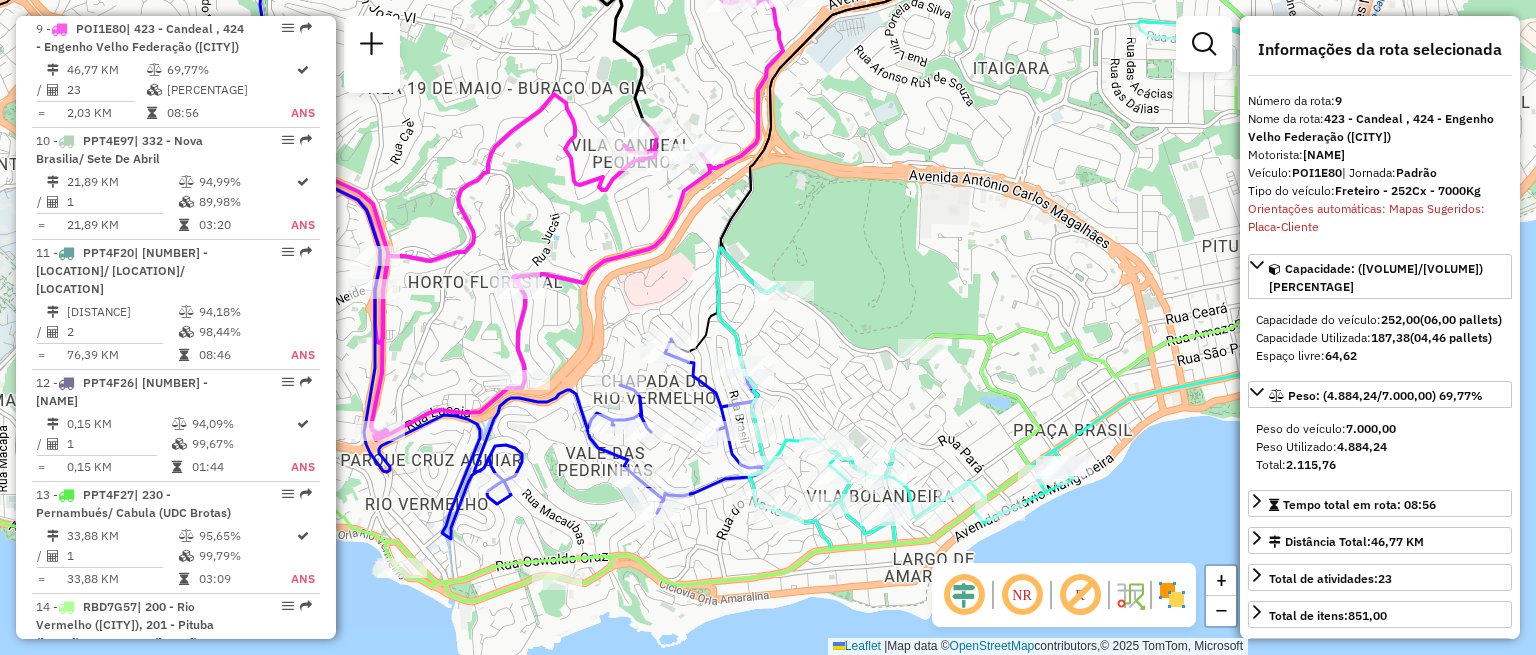 click on "Janela de atendimento Grade de atendimento Capacidade Transportadoras Veículos Cliente Pedidos  Rotas Selecione os dias de semana para filtrar as janelas de atendimento  Seg   Ter   Qua   Qui   Sex   Sáb   Dom  Informe o período da janela de atendimento: De: Até:  Filtrar exatamente a janela do cliente  Considerar janela de atendimento padrão  Selecione os dias de semana para filtrar as grades de atendimento  Seg   Ter   Qua   Qui   Sex   Sáb   Dom   Considerar clientes sem dia de atendimento cadastrado  Clientes fora do dia de atendimento selecionado Filtrar as atividades entre os valores definidos abaixo:  Peso mínimo:   Peso máximo:   Cubagem mínima:   Cubagem máxima:   De:   Até:  Filtrar as atividades entre o tempo de atendimento definido abaixo:  De:   Até:   Considerar capacidade total dos clientes não roteirizados Transportadora: Selecione um ou mais itens Tipo de veículo: Selecione um ou mais itens Veículo: Selecione um ou mais itens Motorista: Selecione um ou mais itens Nome: Rótulo:" 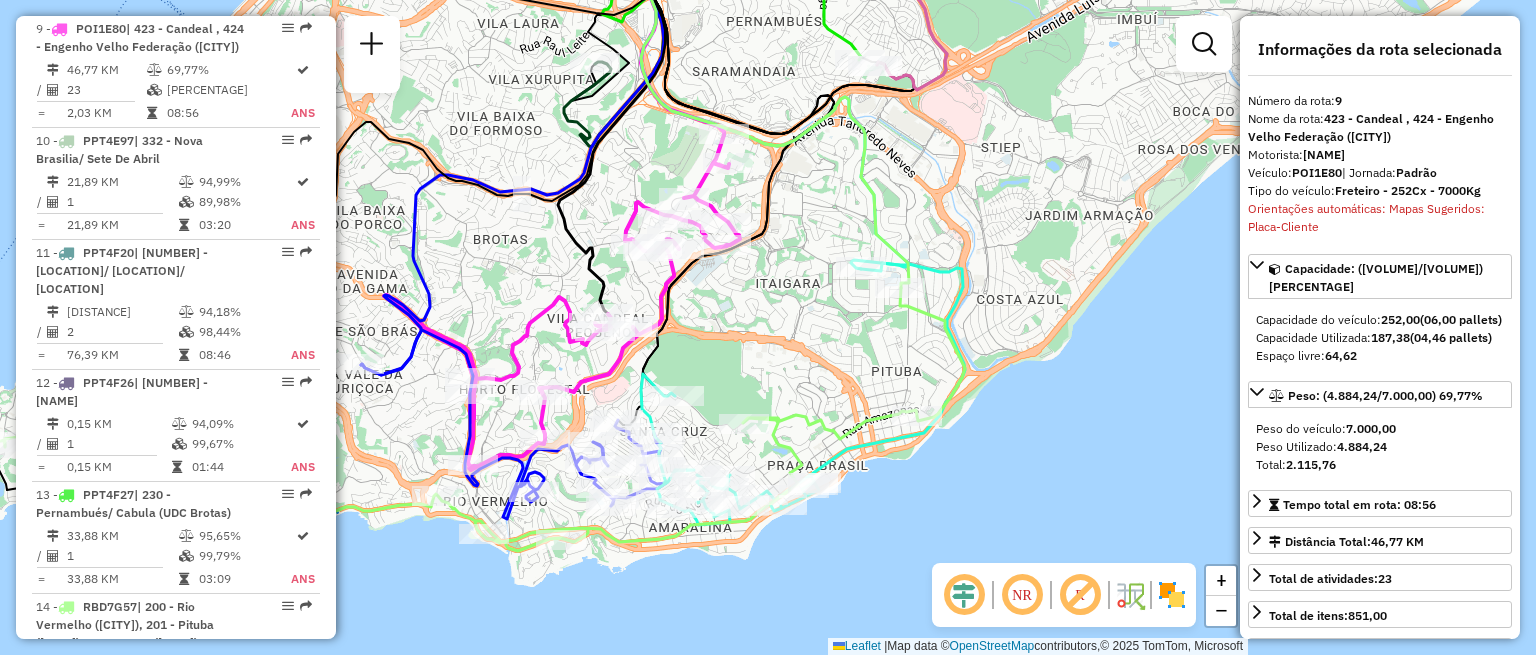 drag, startPoint x: 685, startPoint y: 336, endPoint x: 575, endPoint y: 466, distance: 170.29387 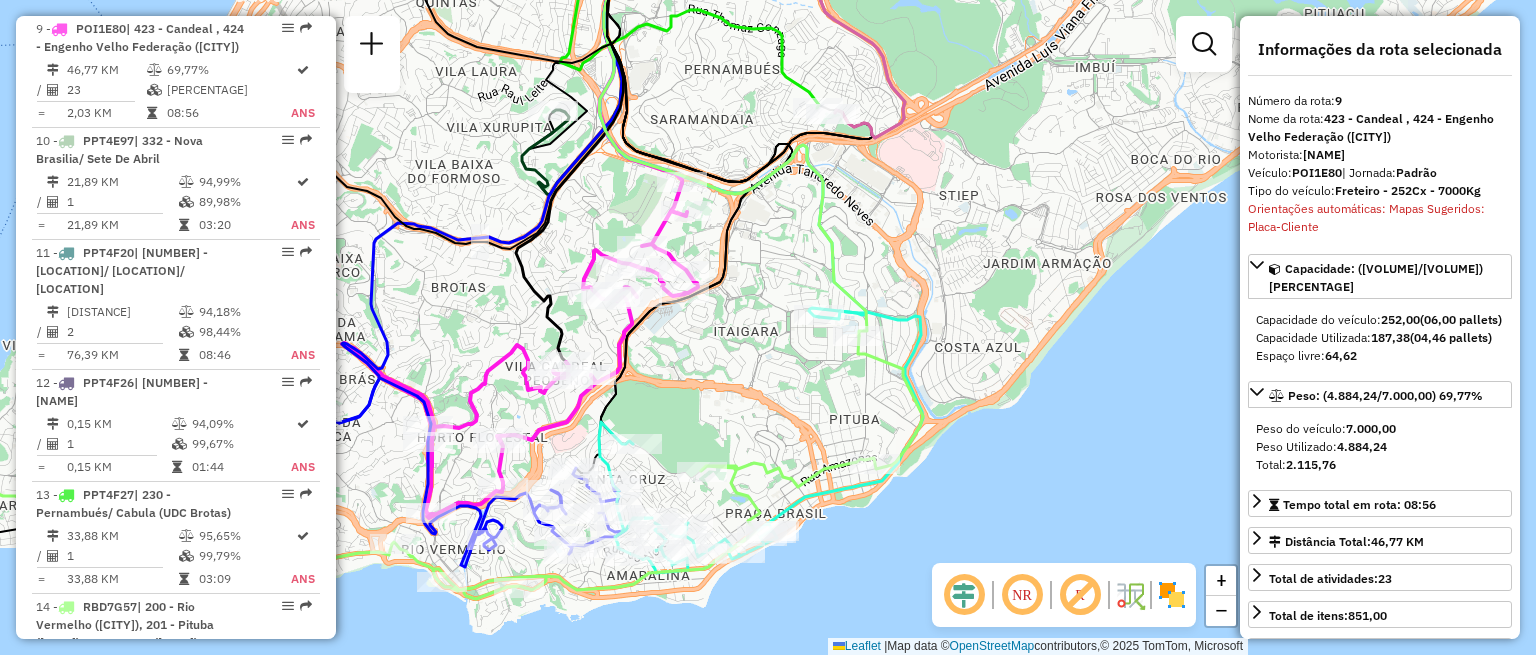 drag, startPoint x: 612, startPoint y: 491, endPoint x: 680, endPoint y: 406, distance: 108.85311 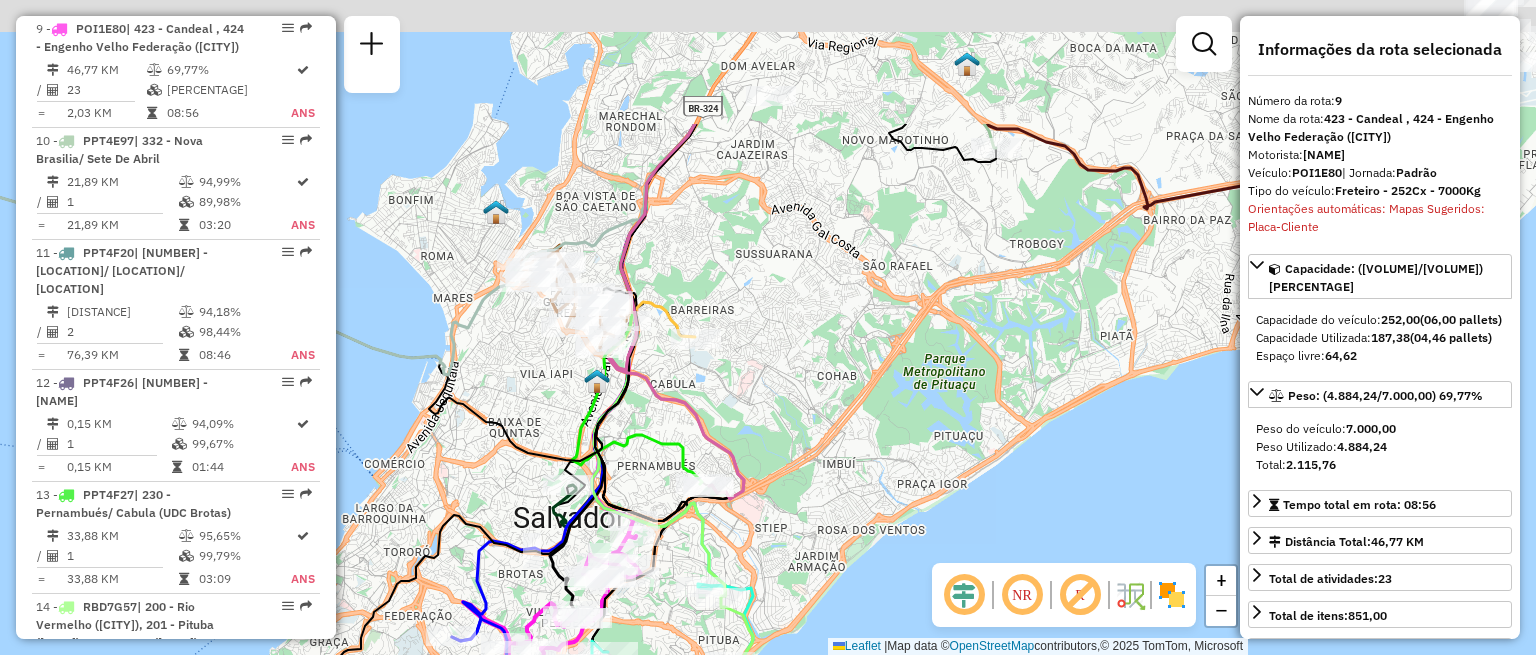 drag, startPoint x: 630, startPoint y: 304, endPoint x: 638, endPoint y: 449, distance: 145.22052 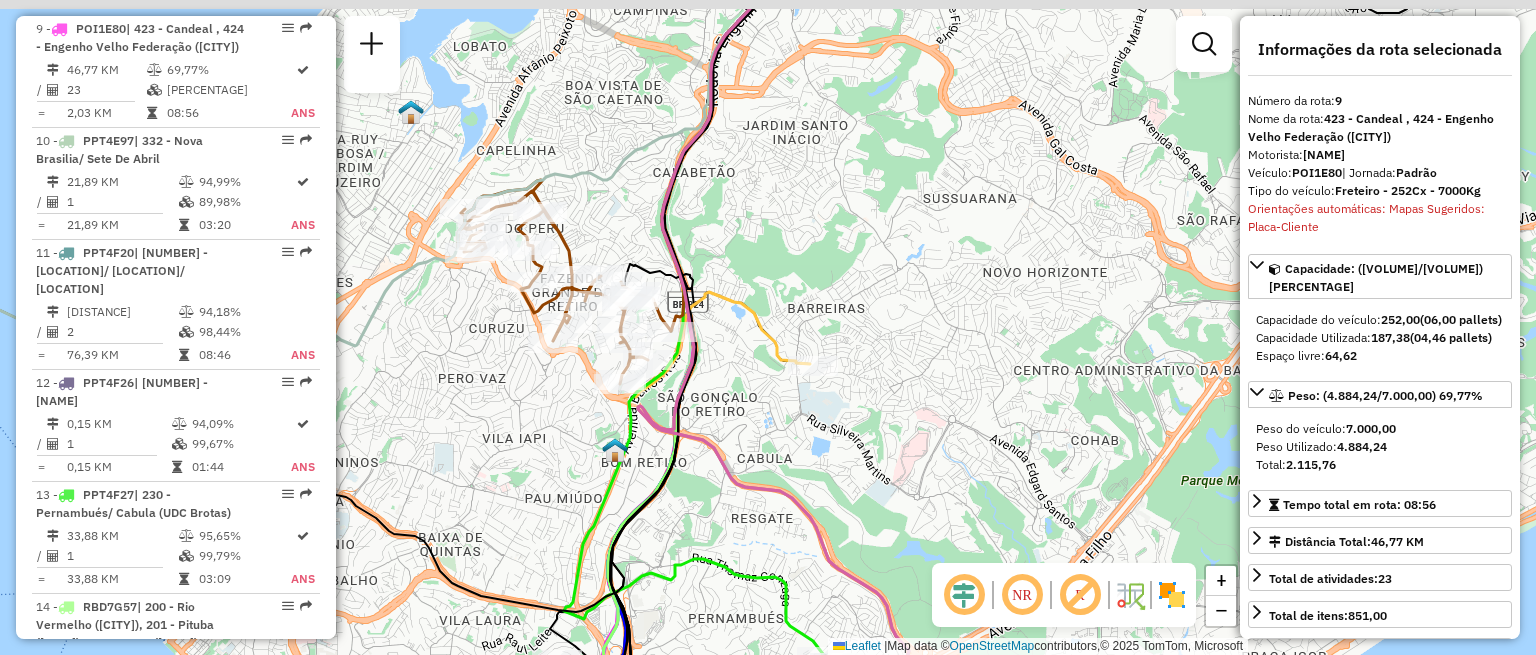 drag, startPoint x: 603, startPoint y: 355, endPoint x: 605, endPoint y: 427, distance: 72.02777 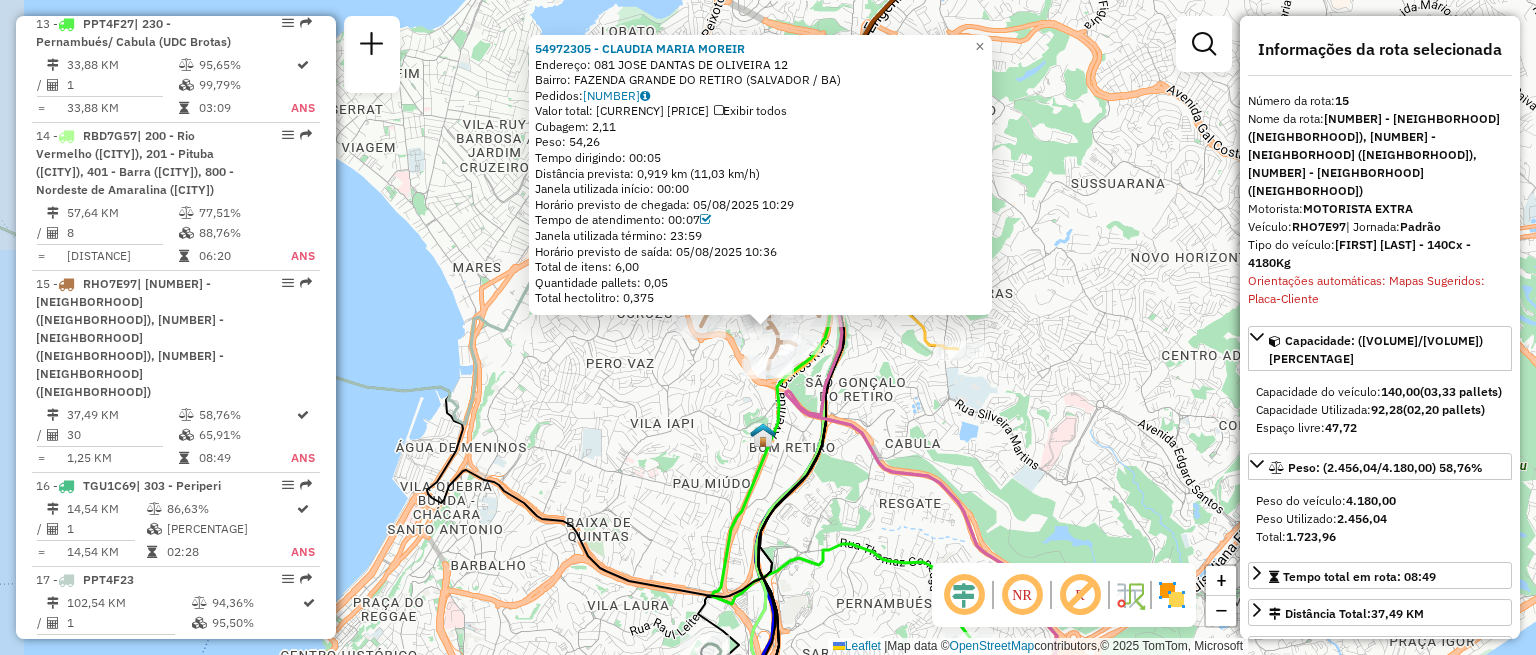 scroll, scrollTop: 2471, scrollLeft: 0, axis: vertical 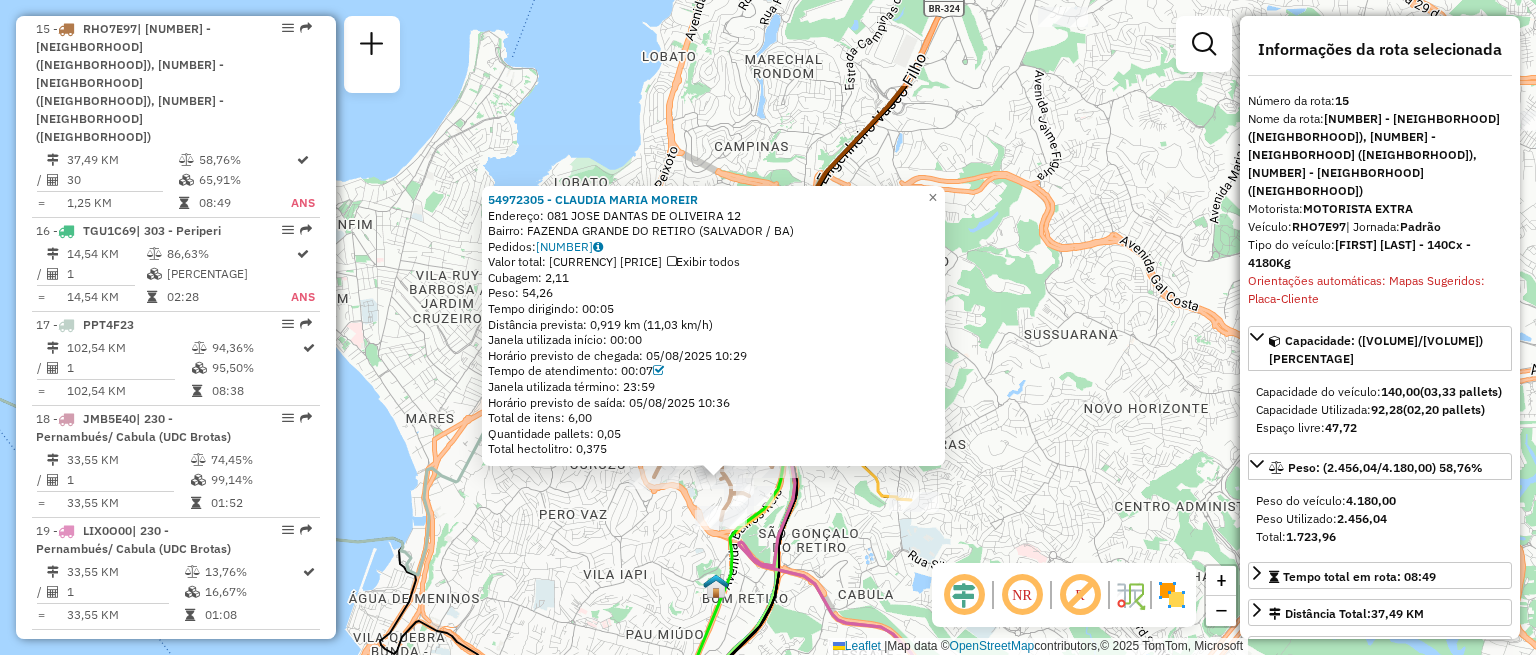 drag, startPoint x: 641, startPoint y: 384, endPoint x: 596, endPoint y: 537, distance: 159.48041 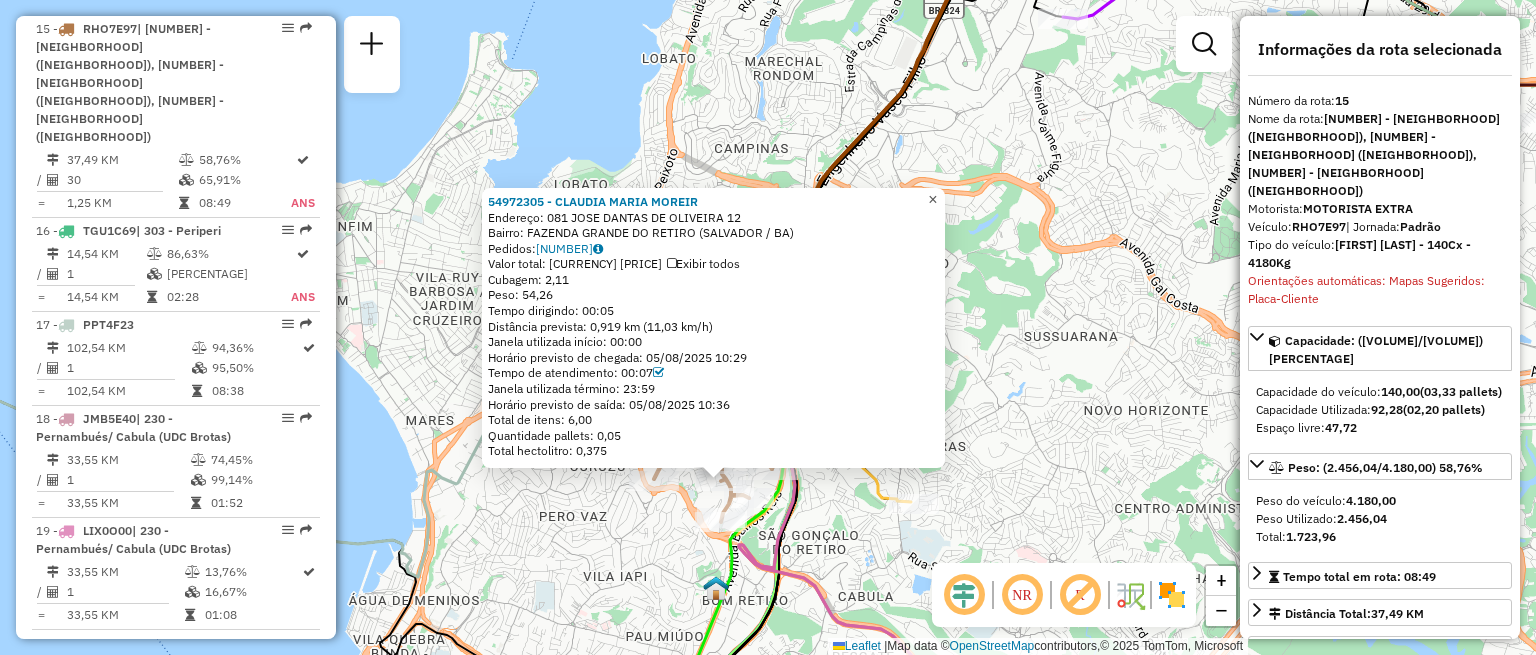 click on "×" 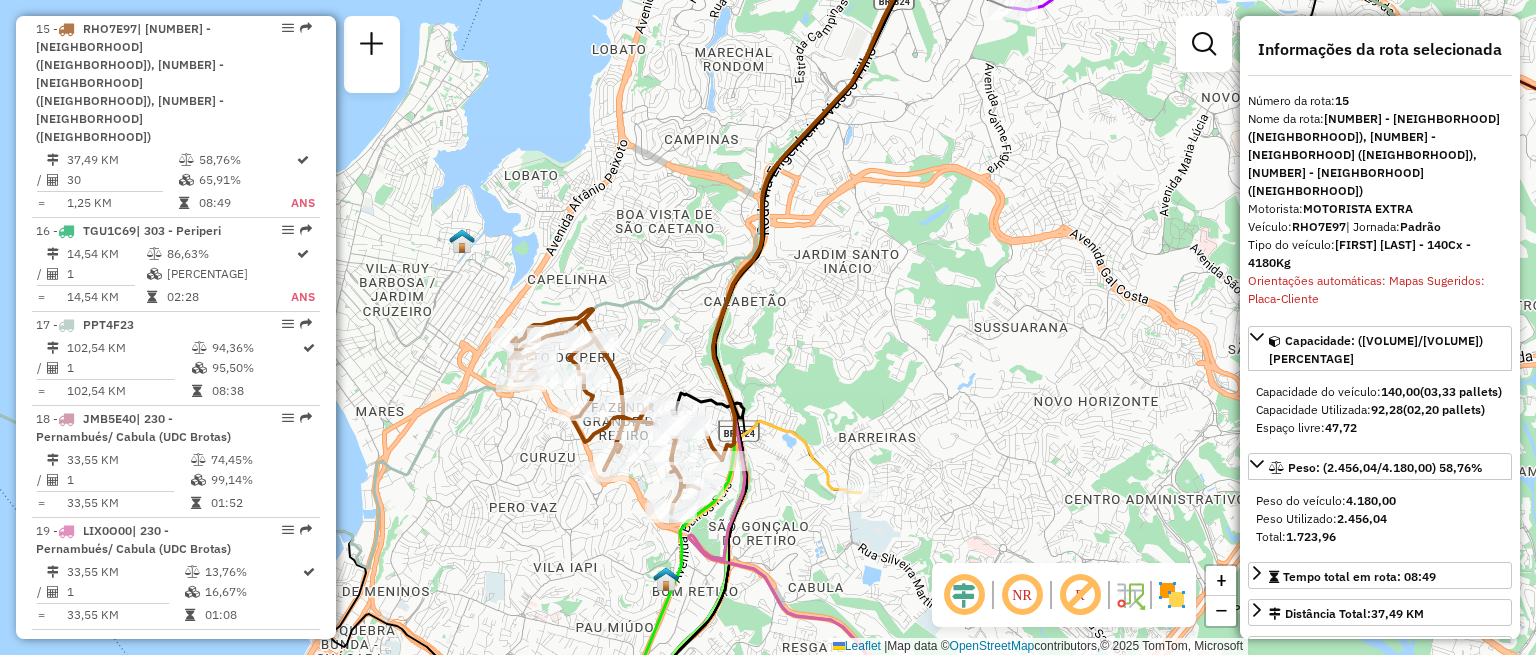 drag, startPoint x: 700, startPoint y: 330, endPoint x: 627, endPoint y: 499, distance: 184.09236 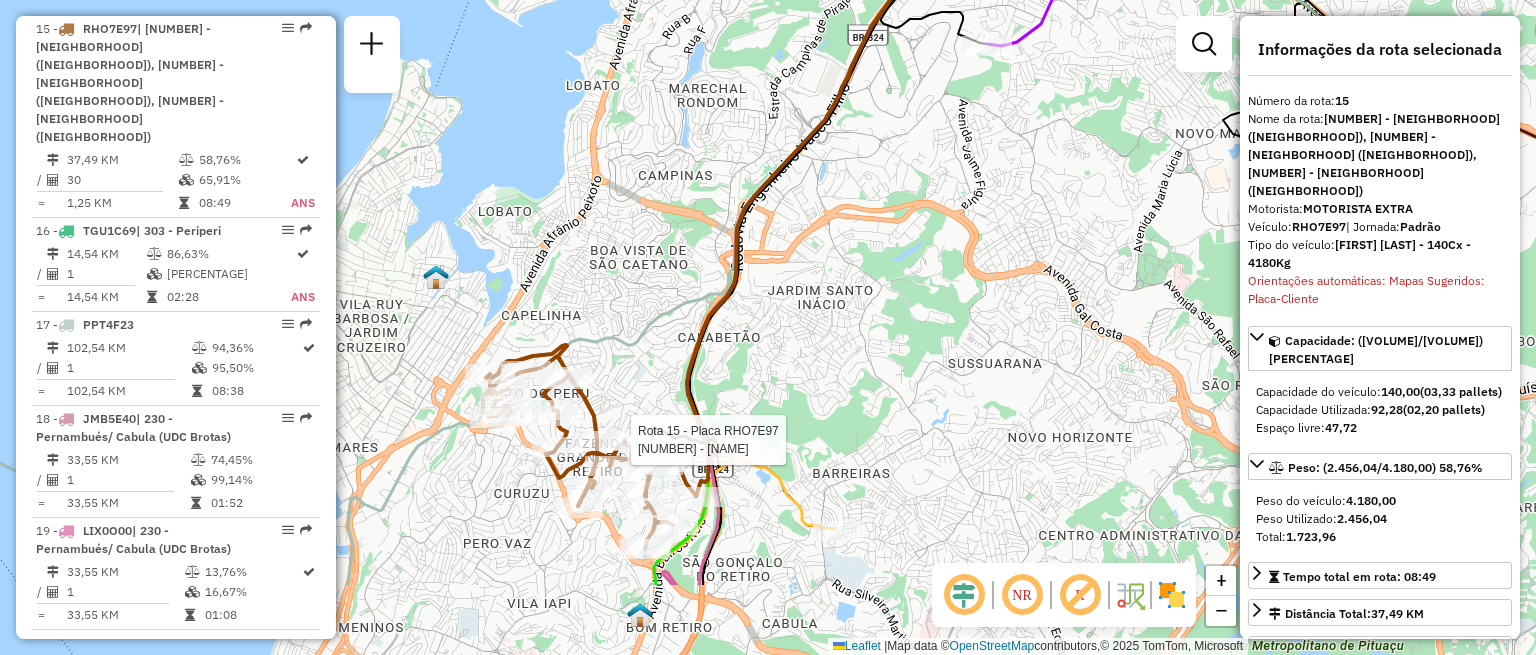 drag, startPoint x: 779, startPoint y: 243, endPoint x: 827, endPoint y: 107, distance: 144.22205 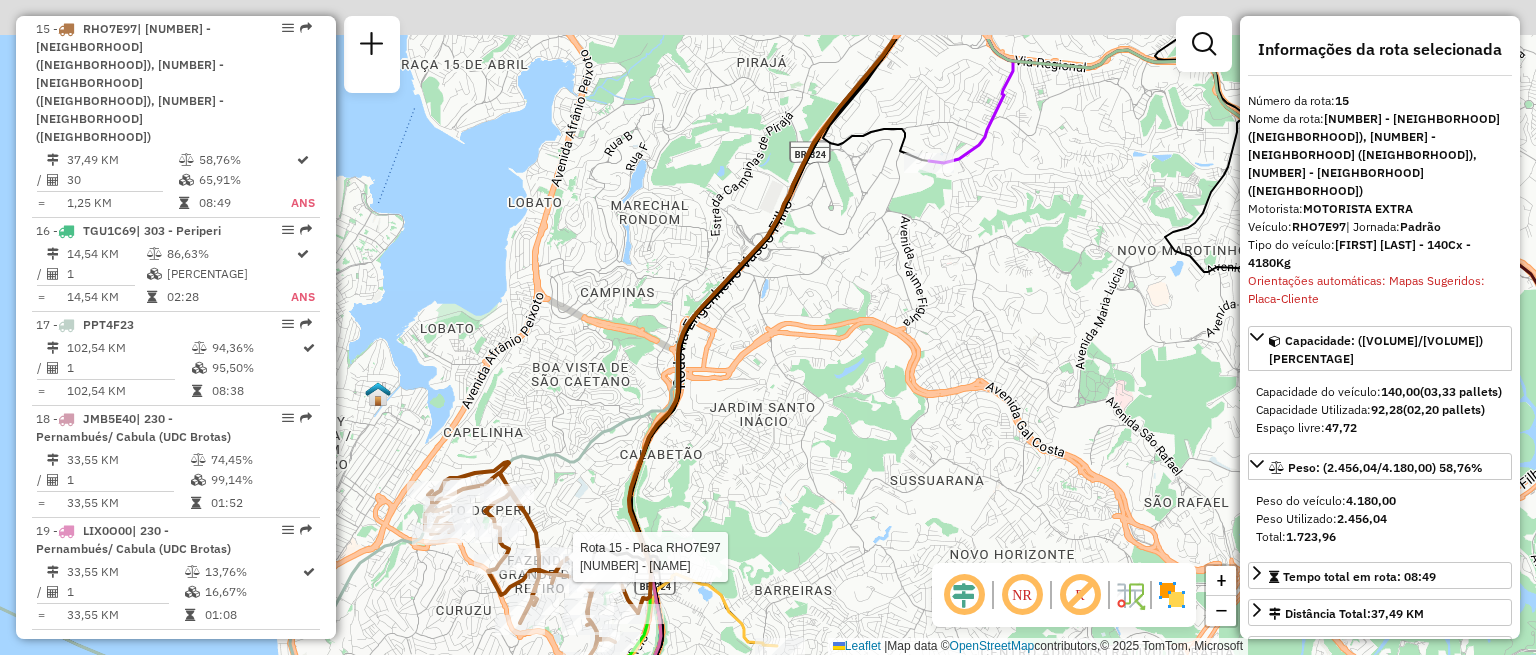 drag, startPoint x: 735, startPoint y: 471, endPoint x: 724, endPoint y: 487, distance: 19.416489 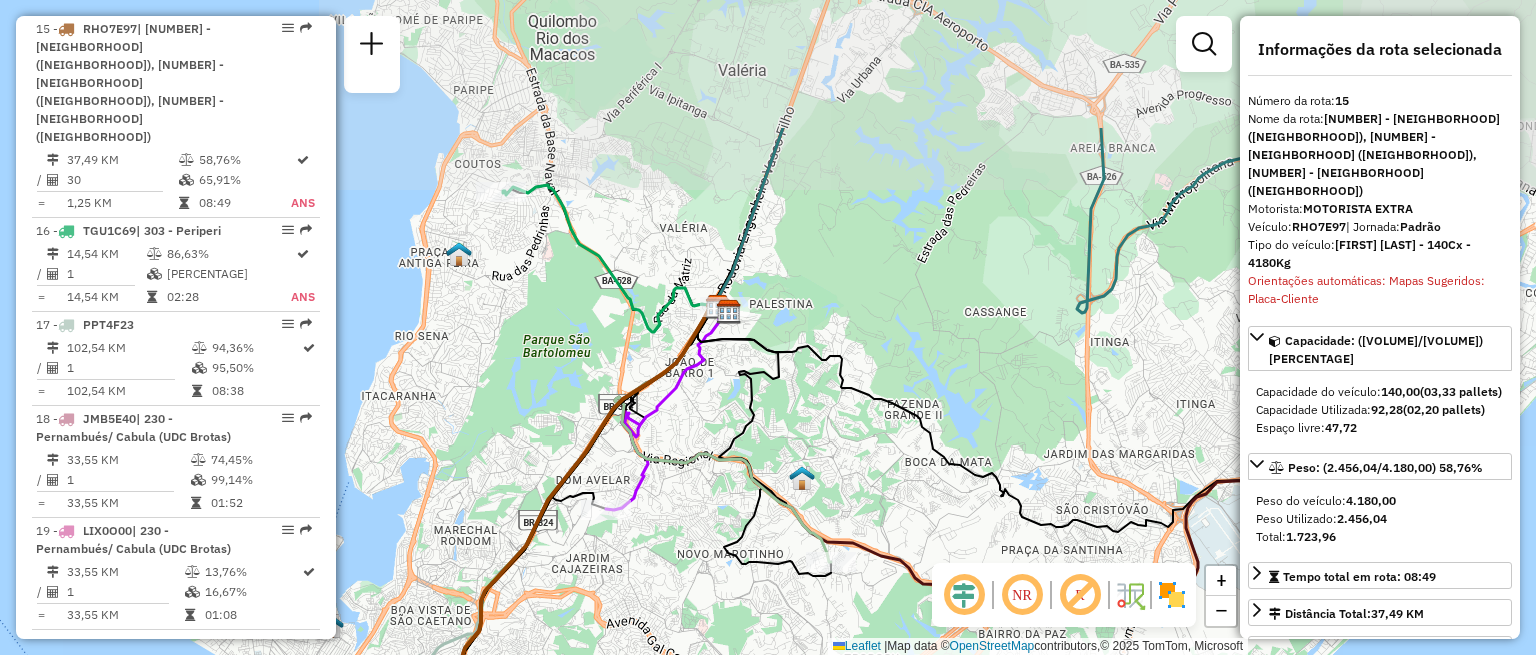 drag, startPoint x: 830, startPoint y: 339, endPoint x: 570, endPoint y: 532, distance: 323.80396 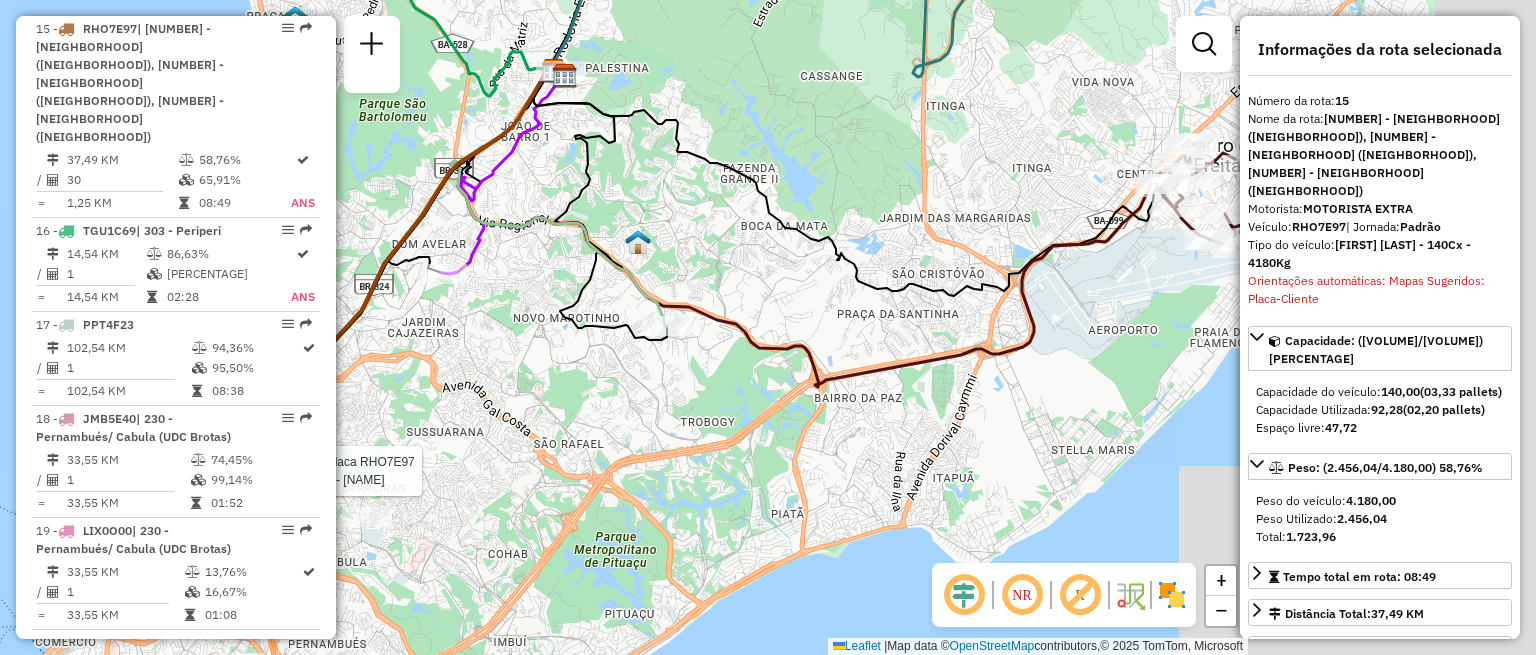 drag, startPoint x: 727, startPoint y: 487, endPoint x: 590, endPoint y: 248, distance: 275.48138 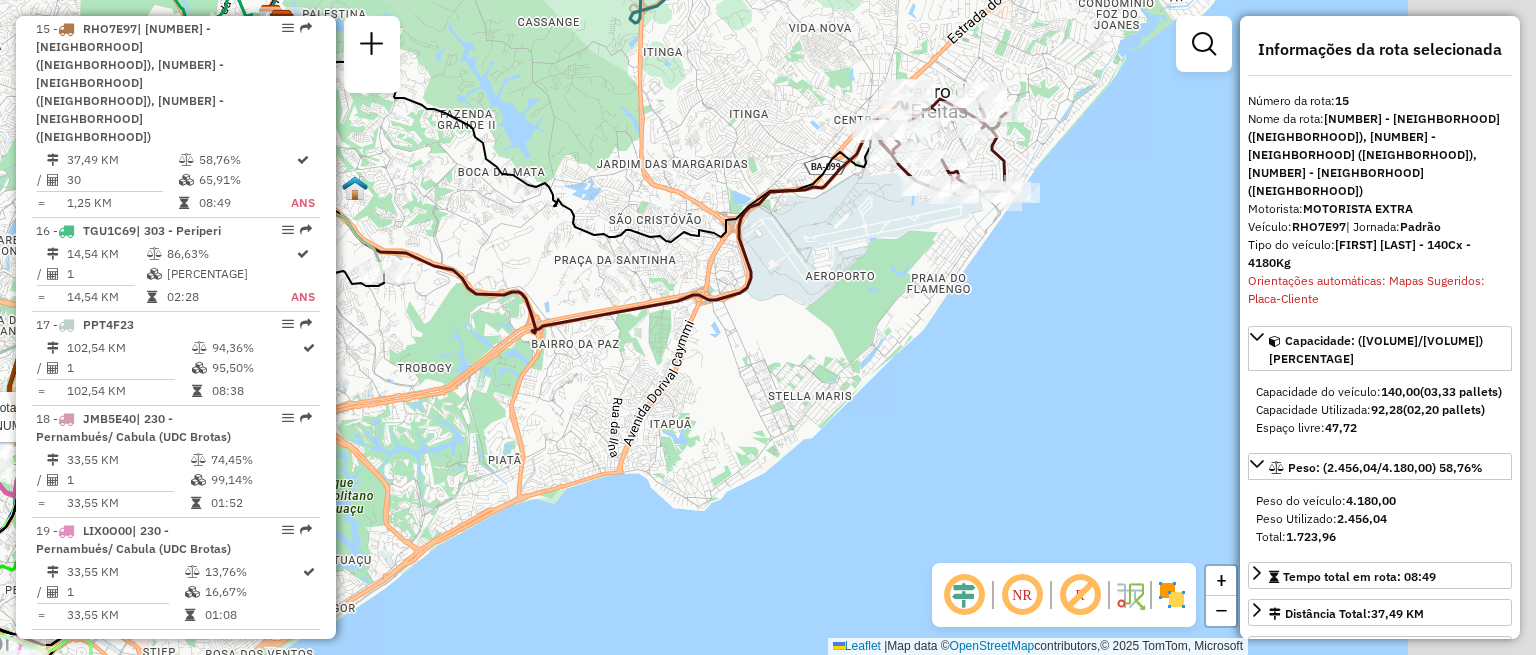 drag, startPoint x: 760, startPoint y: 450, endPoint x: 462, endPoint y: 411, distance: 300.54117 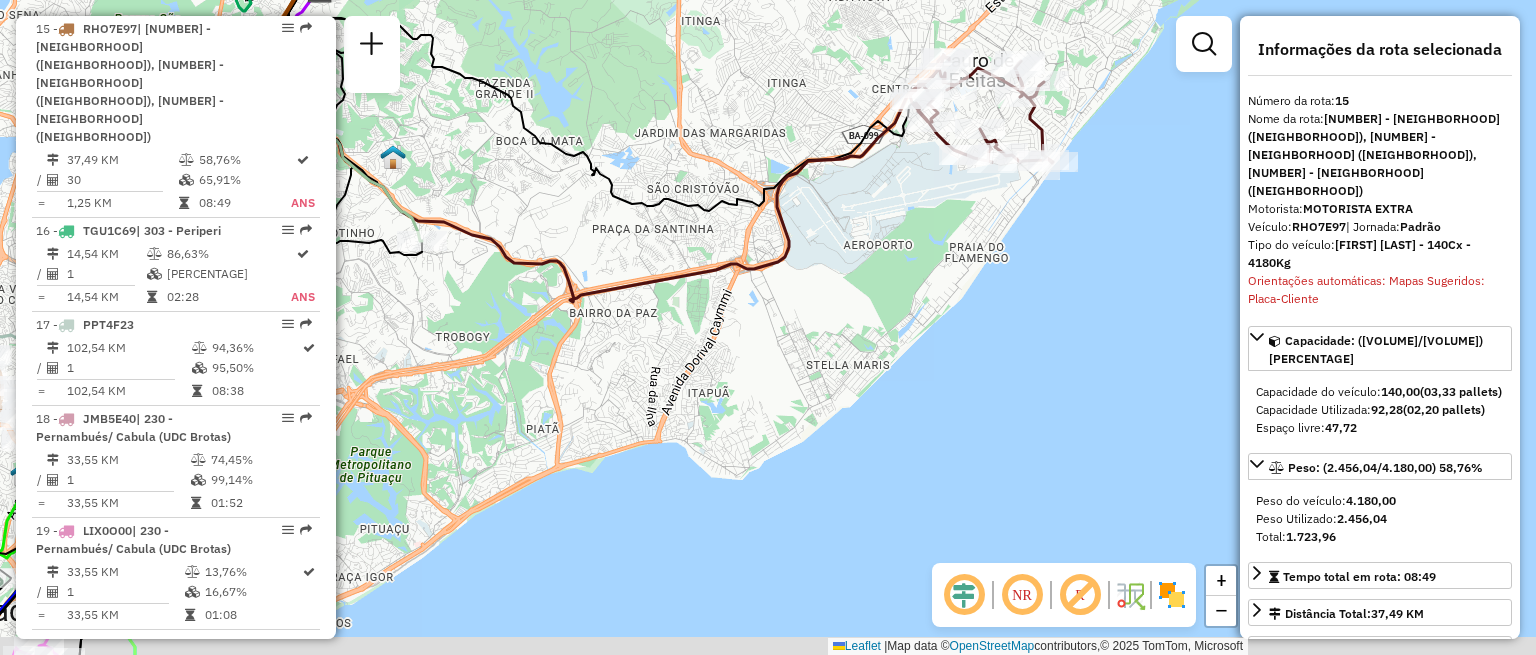 drag, startPoint x: 574, startPoint y: 491, endPoint x: 728, endPoint y: 381, distance: 189.25116 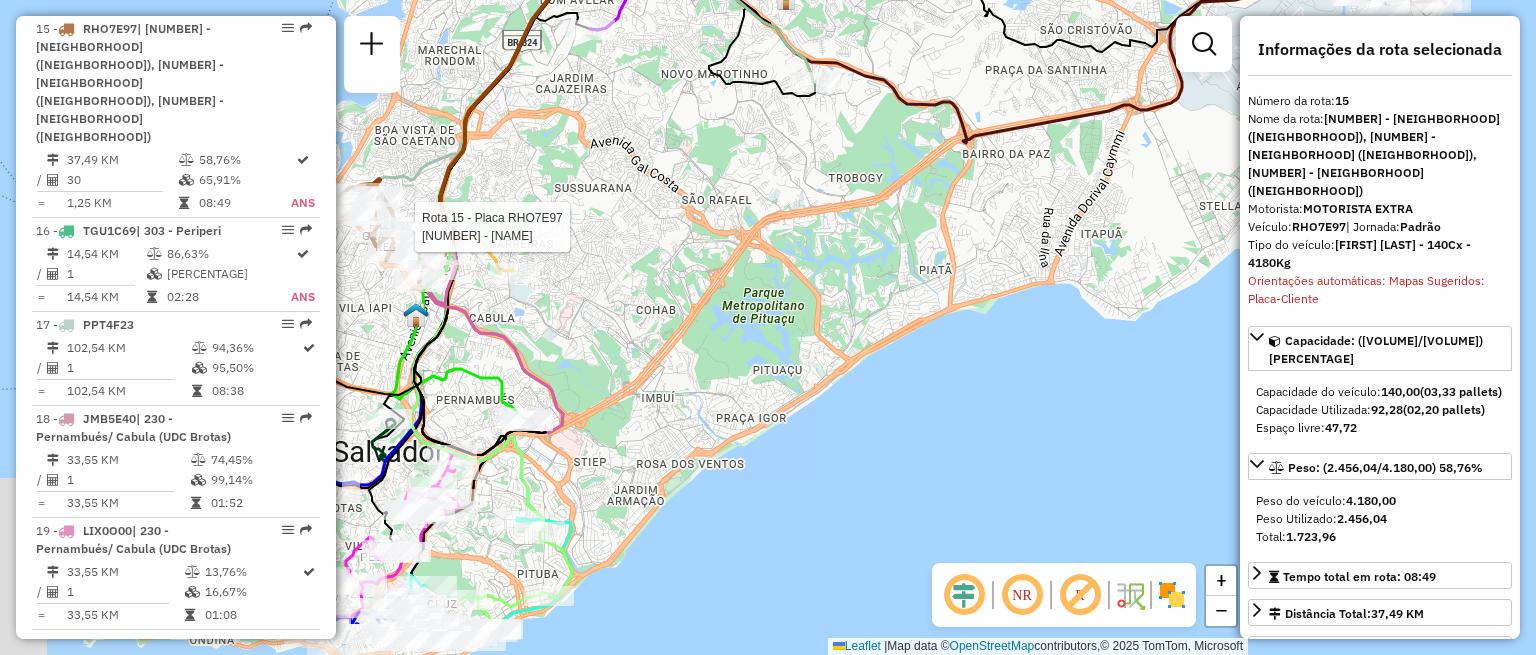 drag, startPoint x: 506, startPoint y: 457, endPoint x: 818, endPoint y: 361, distance: 326.4353 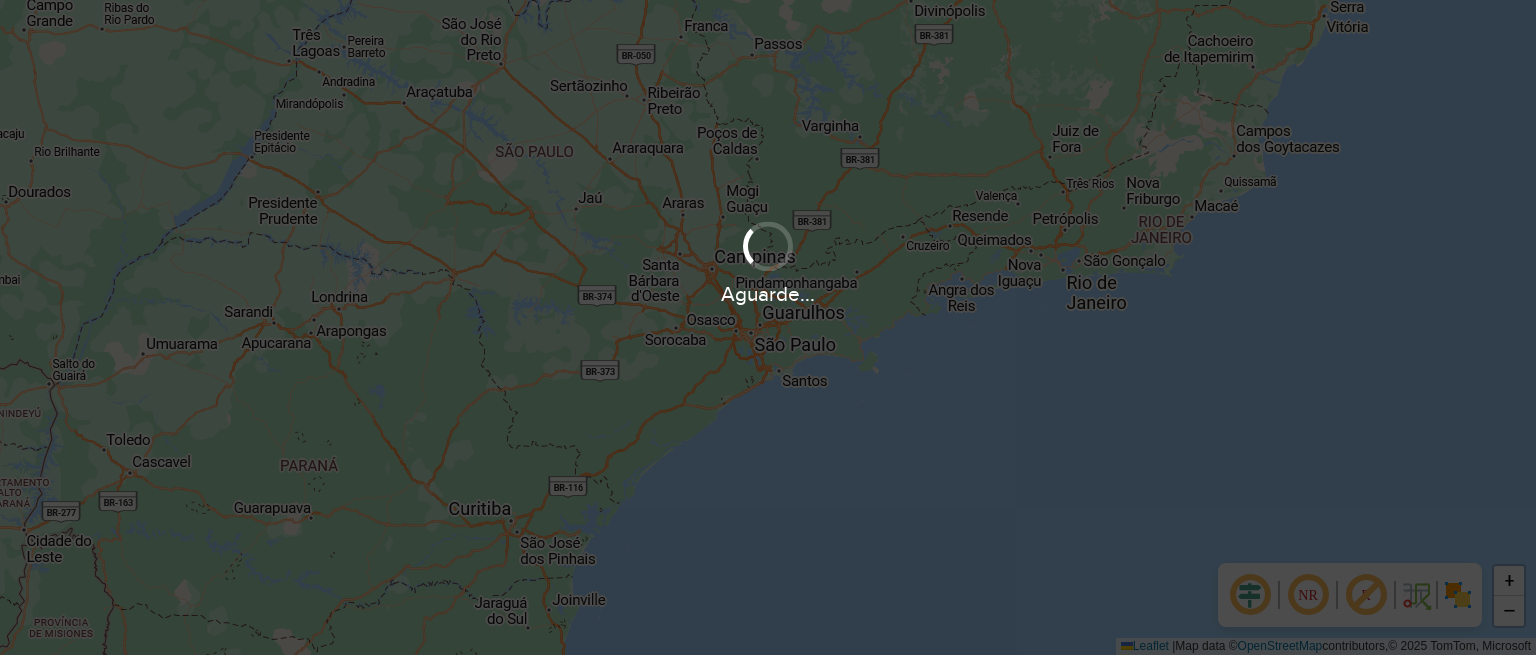 scroll, scrollTop: 0, scrollLeft: 0, axis: both 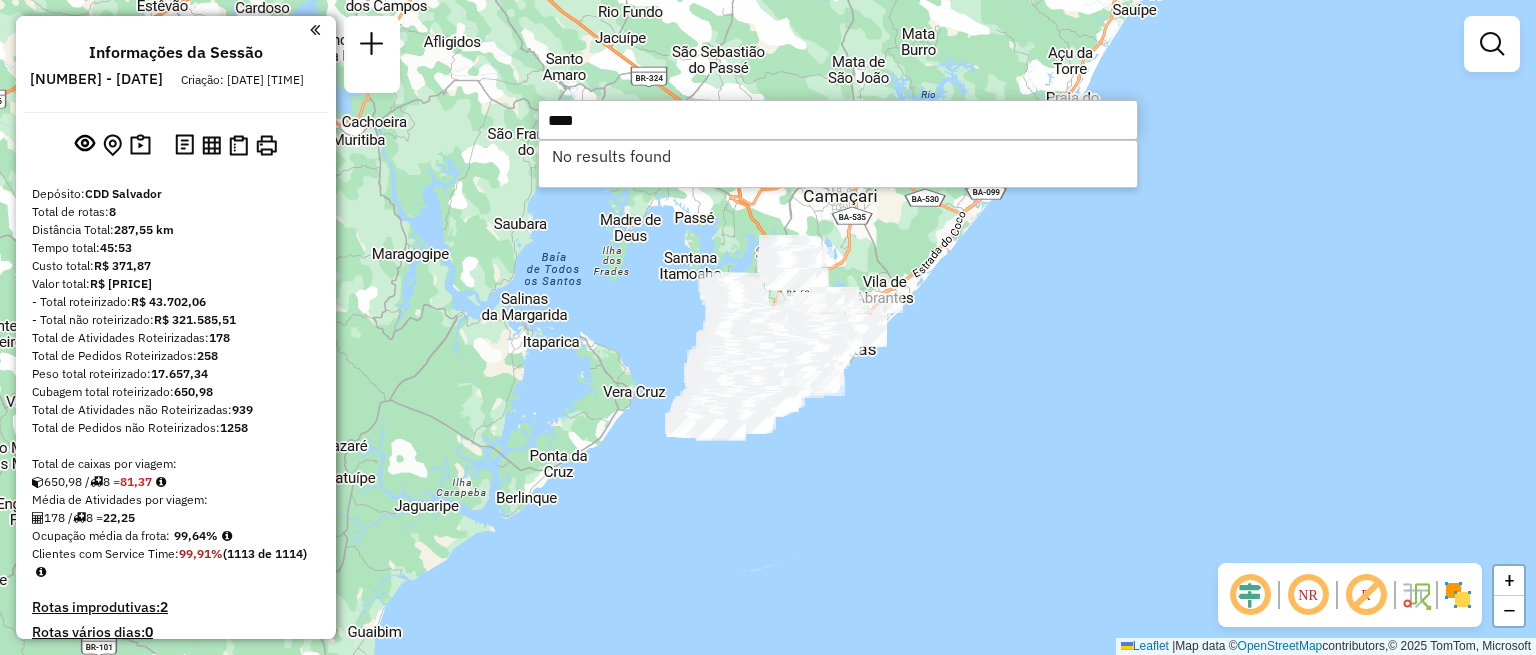 type on "*****" 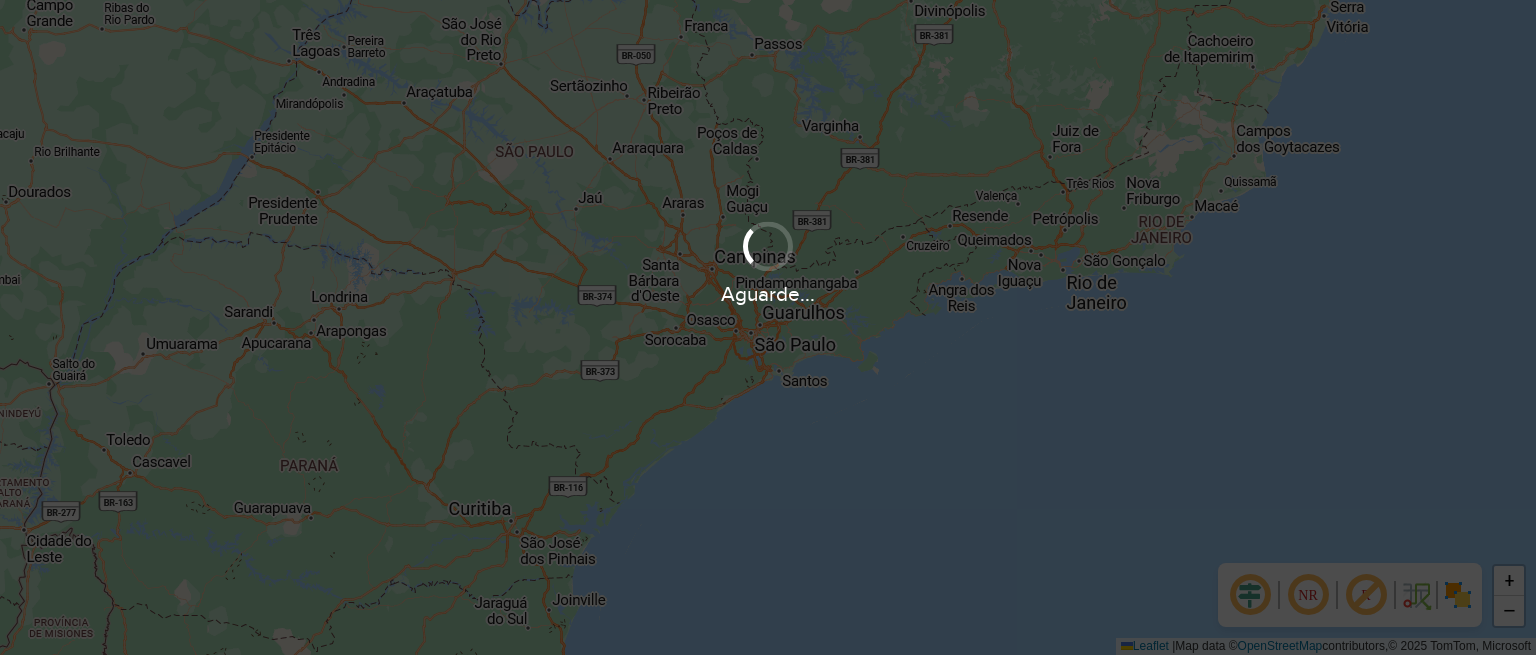 scroll, scrollTop: 0, scrollLeft: 0, axis: both 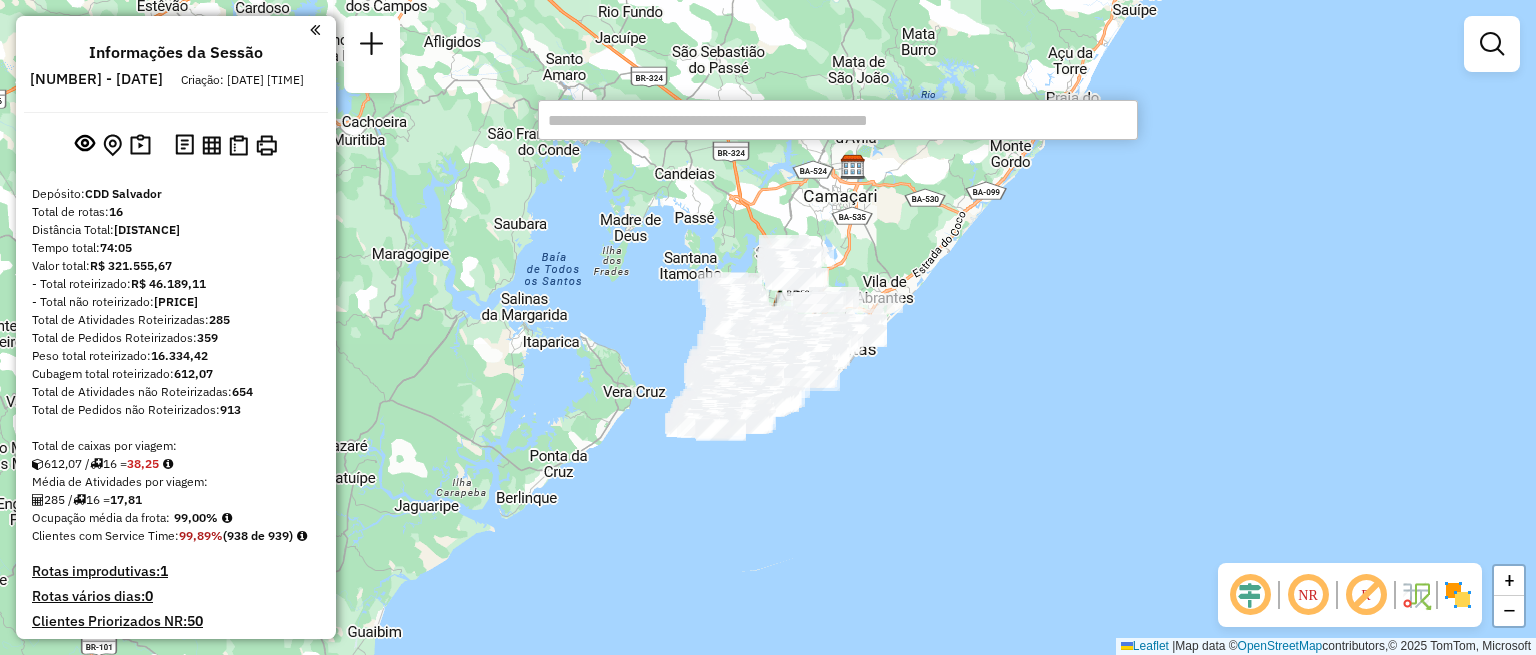 type on "*****" 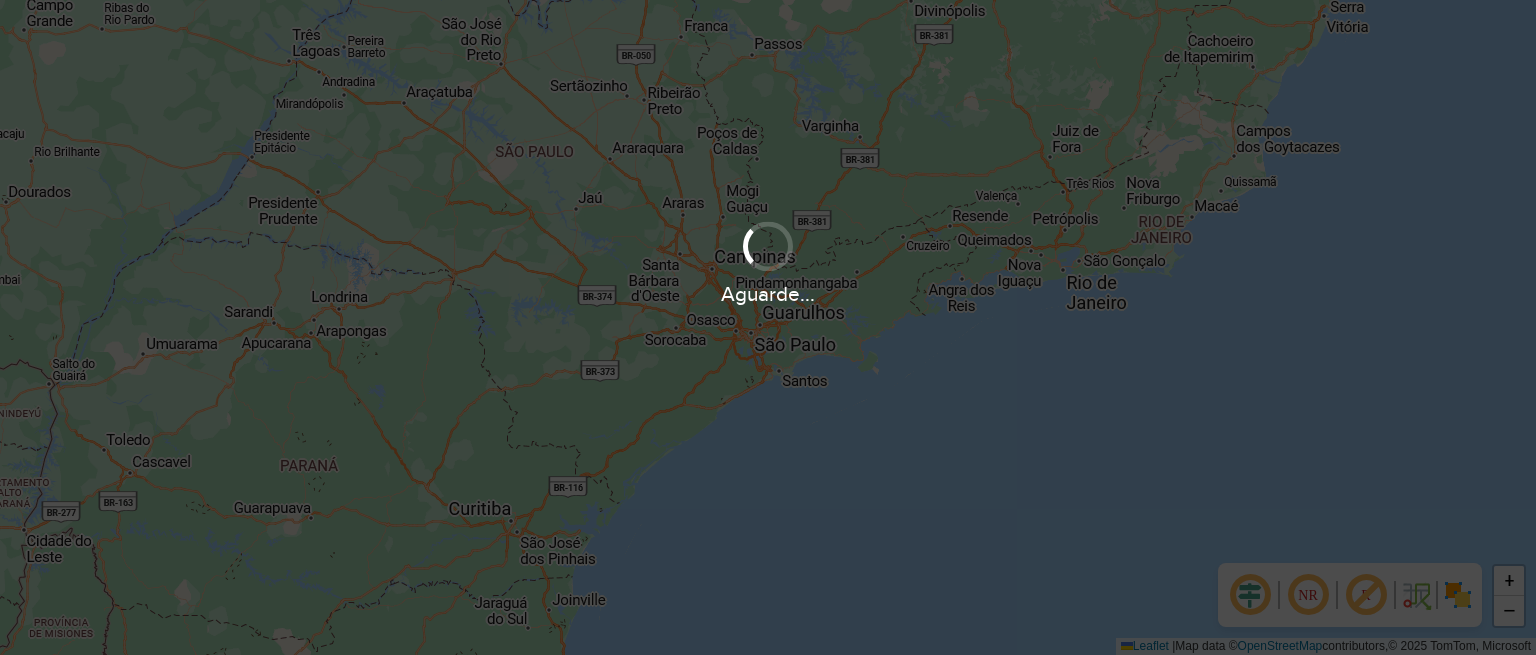 scroll, scrollTop: 0, scrollLeft: 0, axis: both 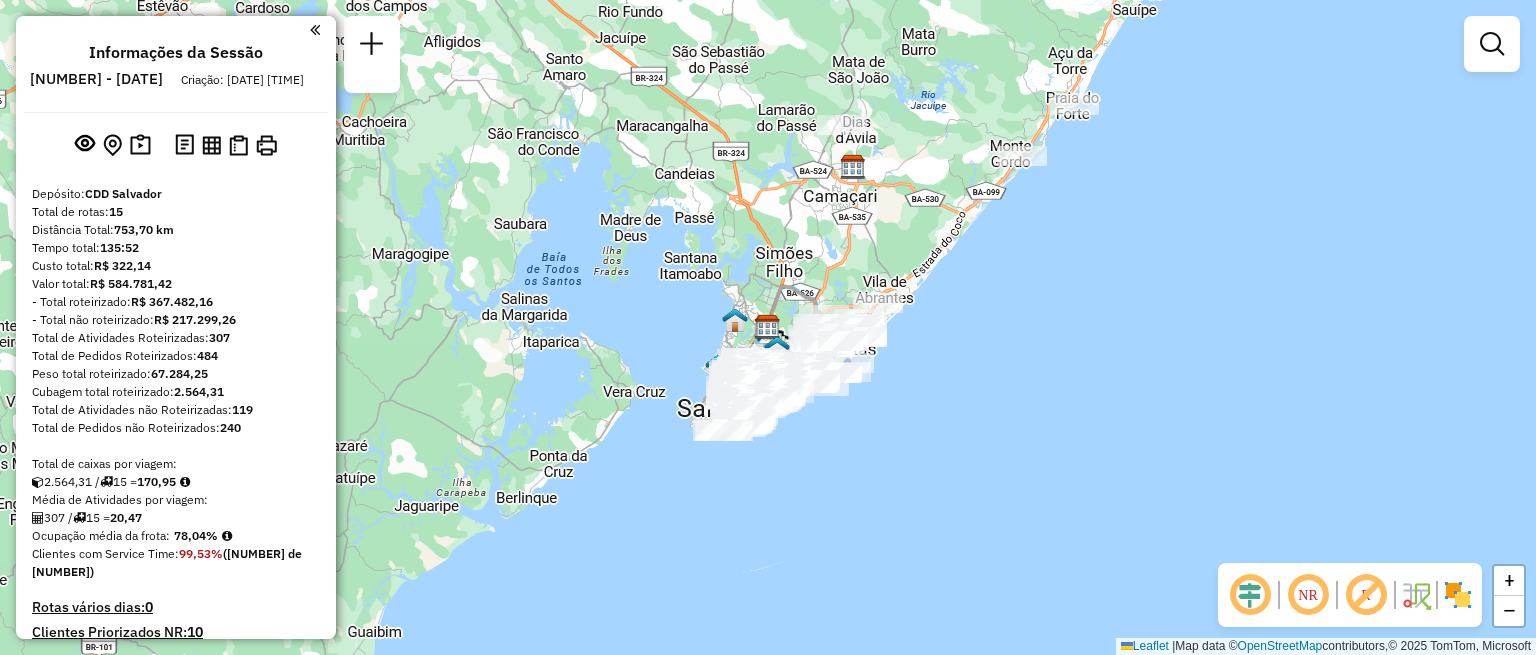 click on "Janela de atendimento Grade de atendimento Capacidade Transportadoras Veículos Cliente Pedidos  Rotas Selecione os dias de semana para filtrar as janelas de atendimento  Seg   Ter   Qua   Qui   Sex   Sáb   Dom  Informe o período da janela de atendimento: De: Até:  Filtrar exatamente a janela do cliente  Considerar janela de atendimento padrão  Selecione os dias de semana para filtrar as grades de atendimento  Seg   Ter   Qua   Qui   Sex   Sáb   Dom   Considerar clientes sem dia de atendimento cadastrado  Clientes fora do dia de atendimento selecionado Filtrar as atividades entre os valores definidos abaixo:  Peso mínimo:   Peso máximo:   Cubagem mínima:   Cubagem máxima:   De:   Até:  Filtrar as atividades entre o tempo de atendimento definido abaixo:  De:   Até:   Considerar capacidade total dos clientes não roteirizados Transportadora: Selecione um ou mais itens Tipo de veículo: Selecione um ou mais itens Veículo: Selecione um ou mais itens Motorista: Selecione um ou mais itens Nome: Rótulo:" 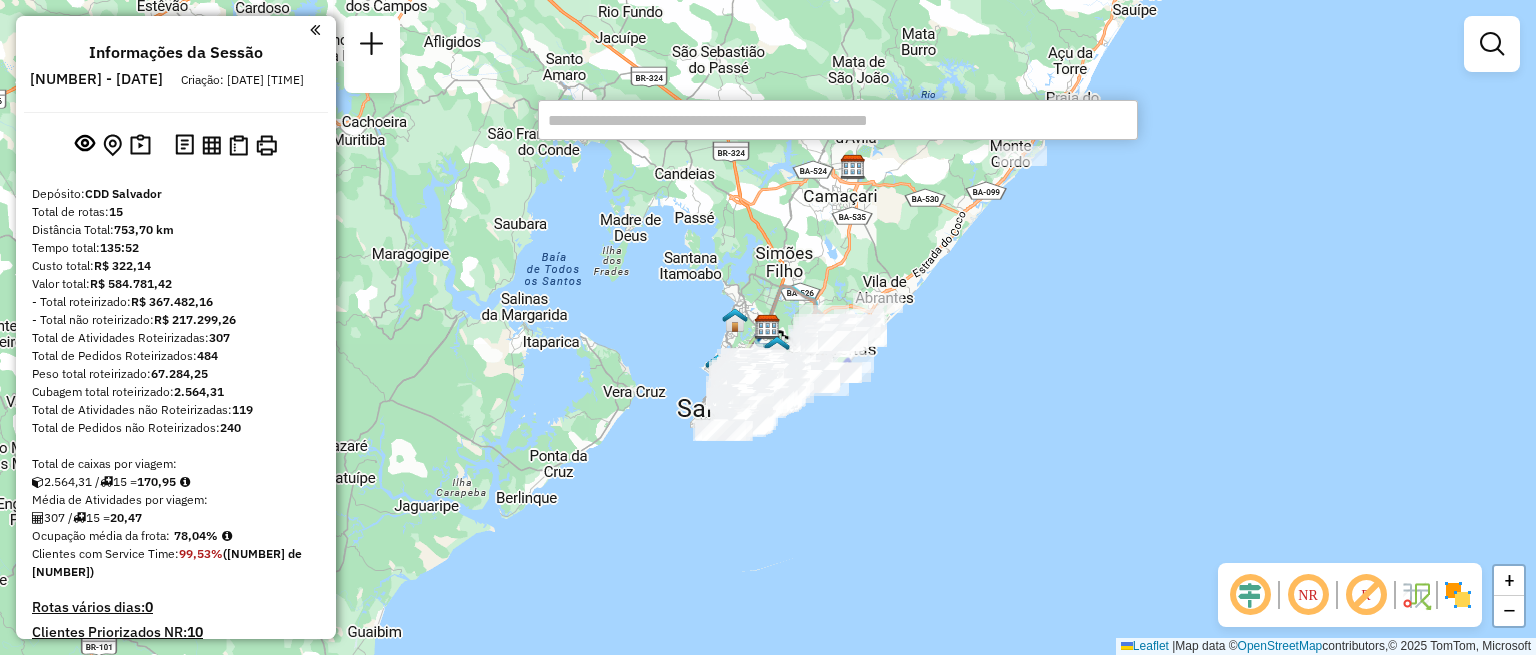 type on "*****" 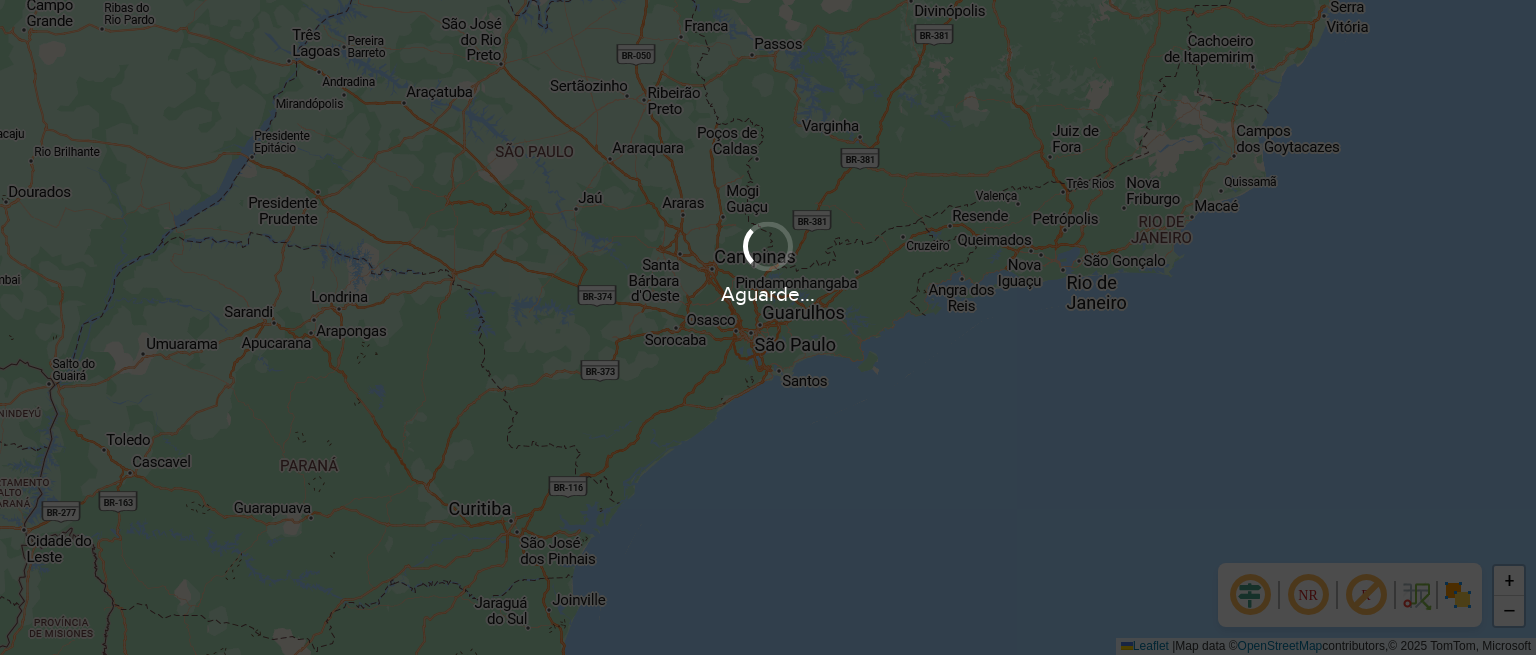 scroll, scrollTop: 0, scrollLeft: 0, axis: both 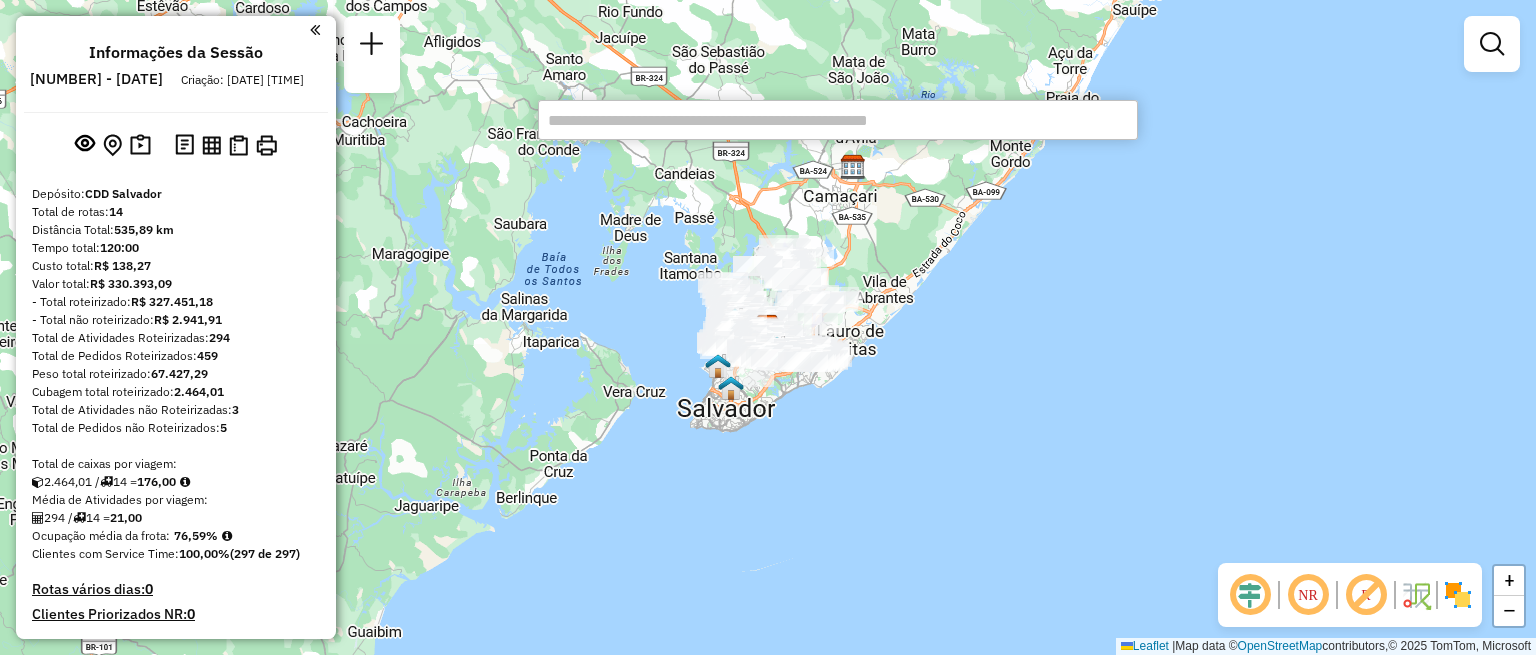type on "*****" 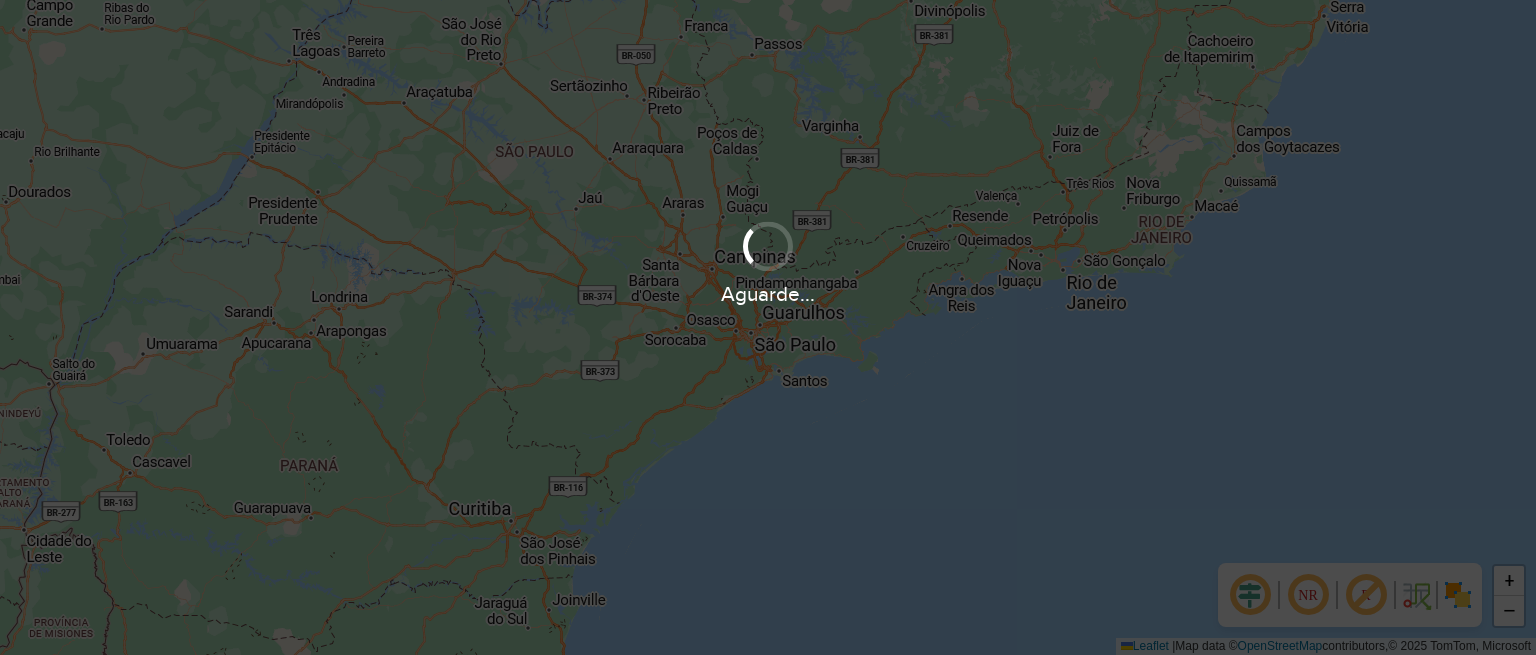scroll, scrollTop: 0, scrollLeft: 0, axis: both 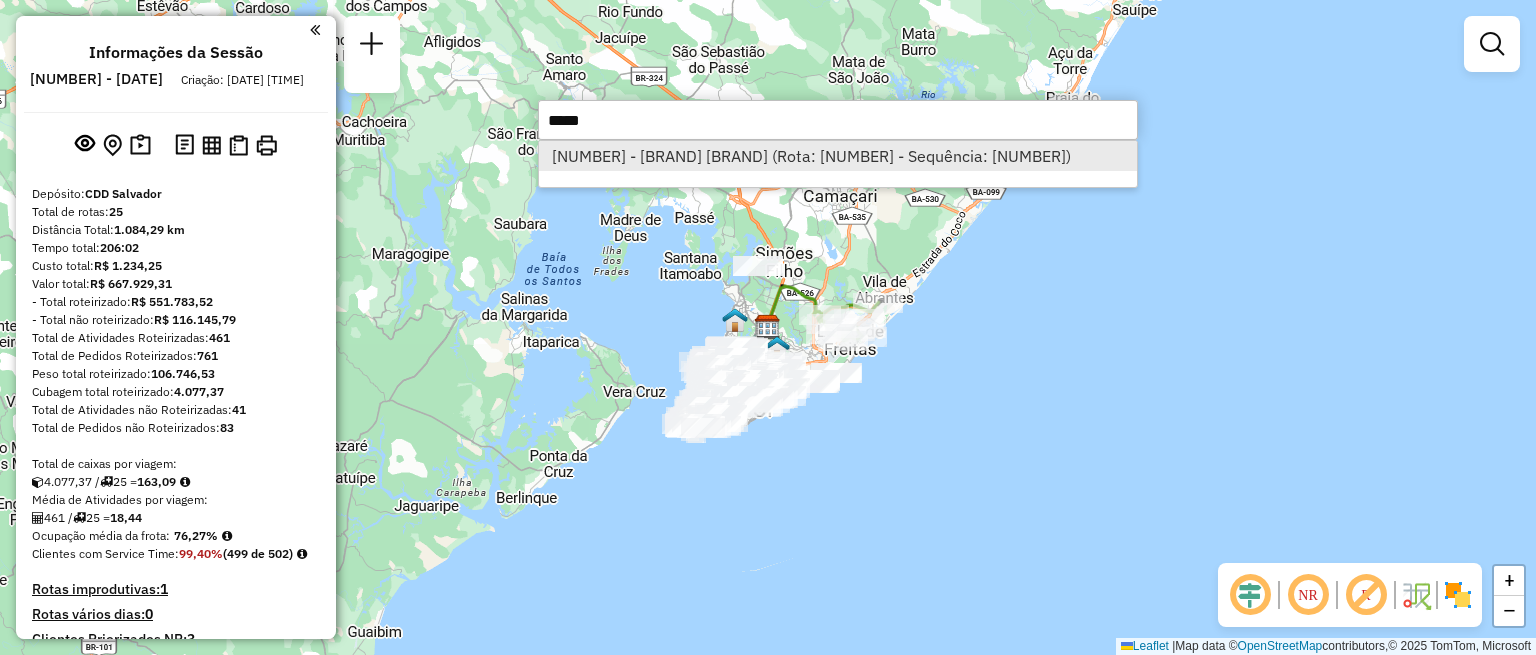 type on "*****" 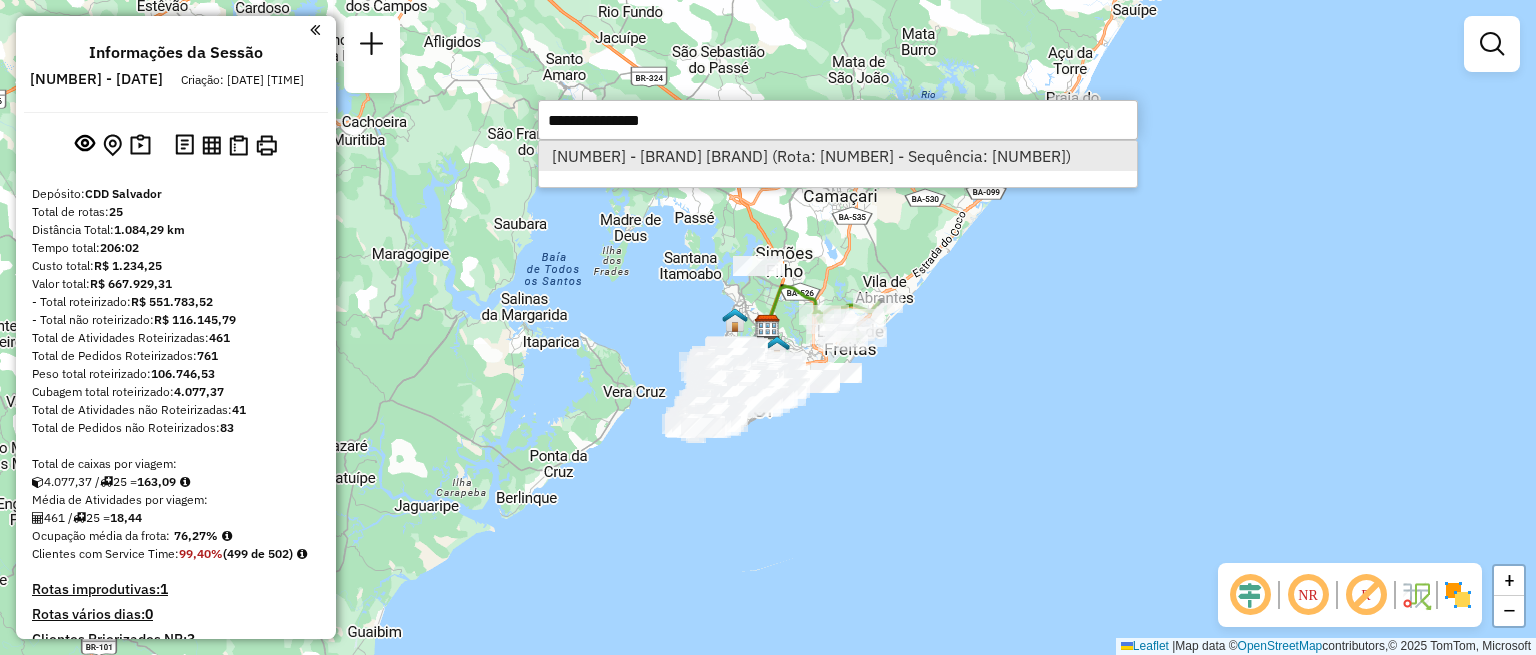 select on "**********" 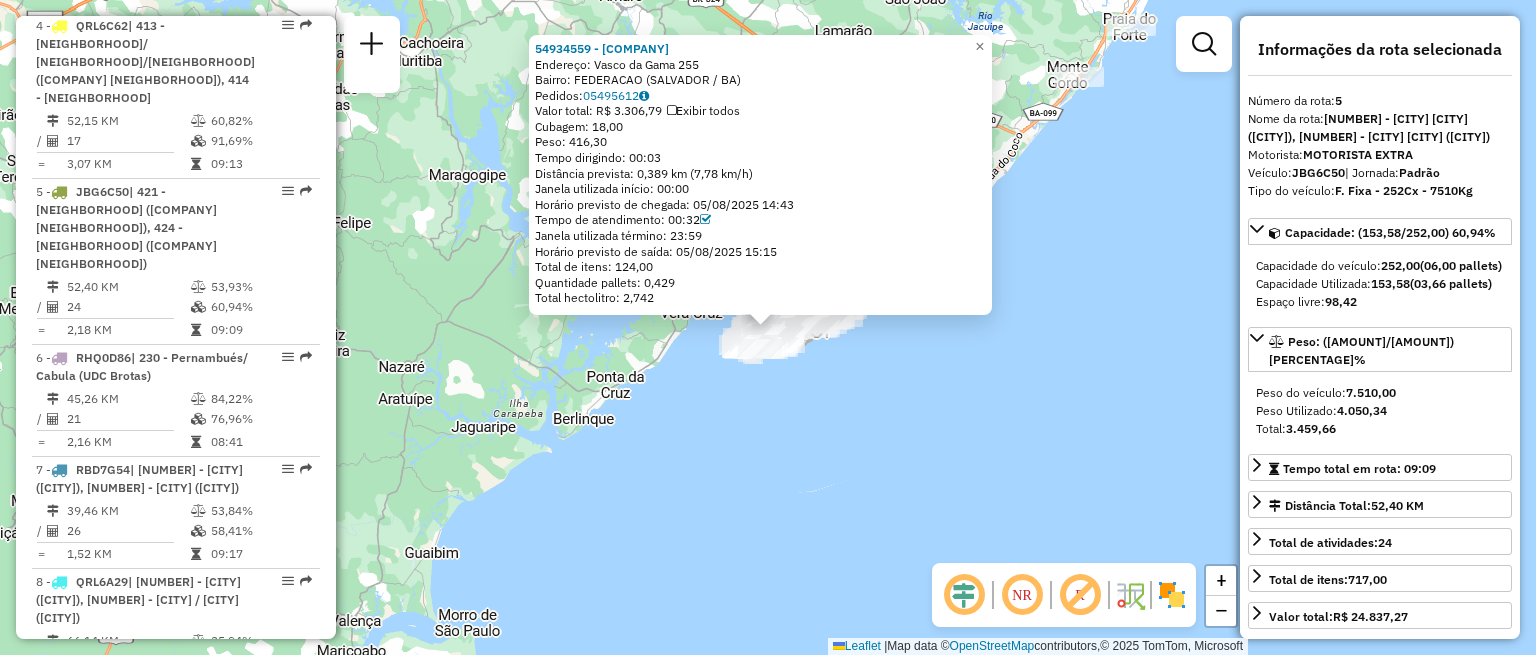scroll, scrollTop: 1333, scrollLeft: 0, axis: vertical 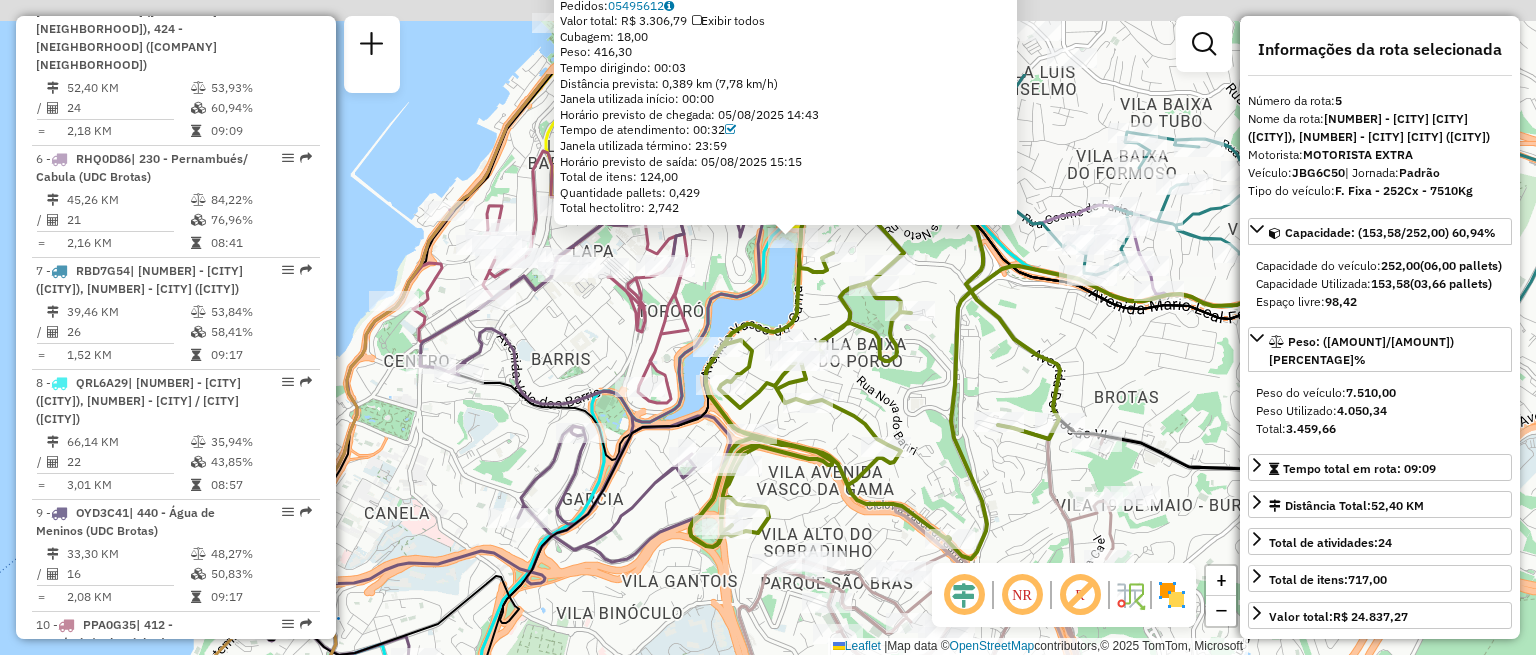 drag, startPoint x: 774, startPoint y: 288, endPoint x: 780, endPoint y: 449, distance: 161.11176 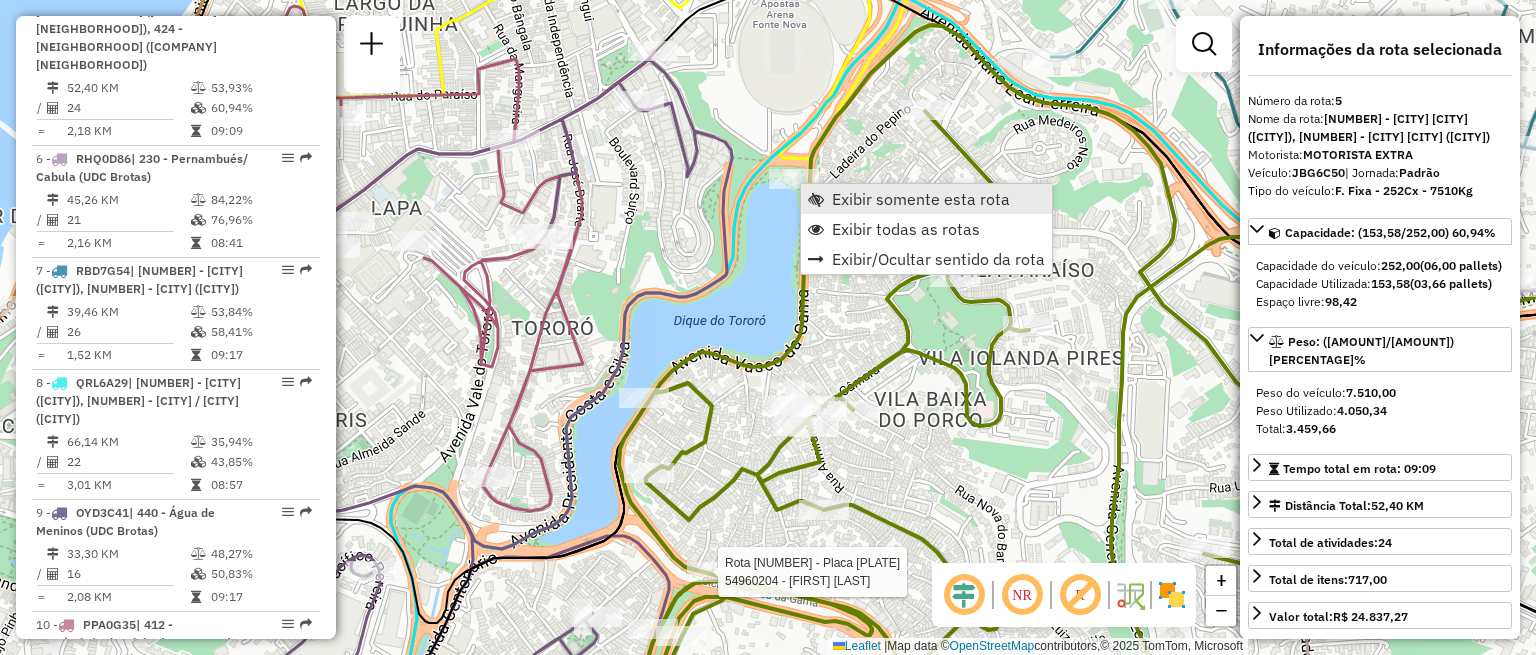 click on "Exibir somente esta rota" at bounding box center [921, 199] 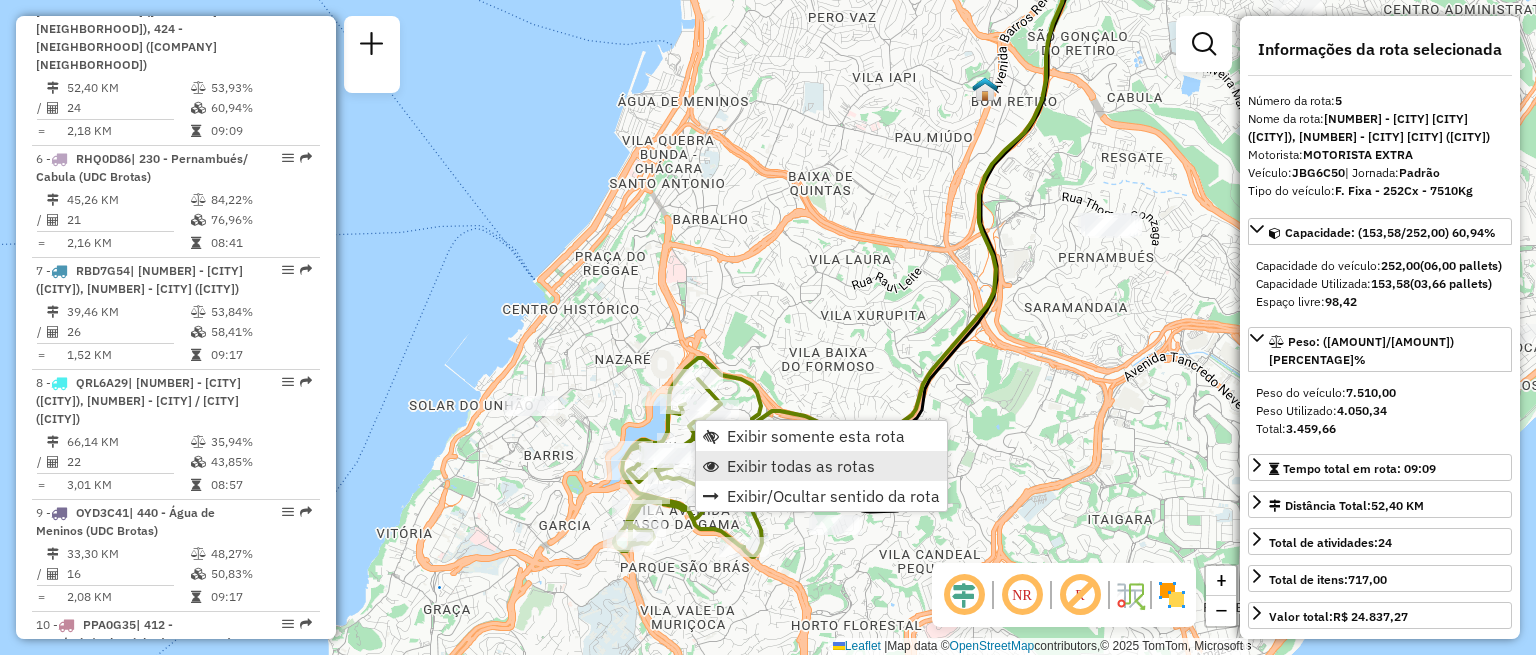 click on "Exibir todas as rotas" at bounding box center [801, 466] 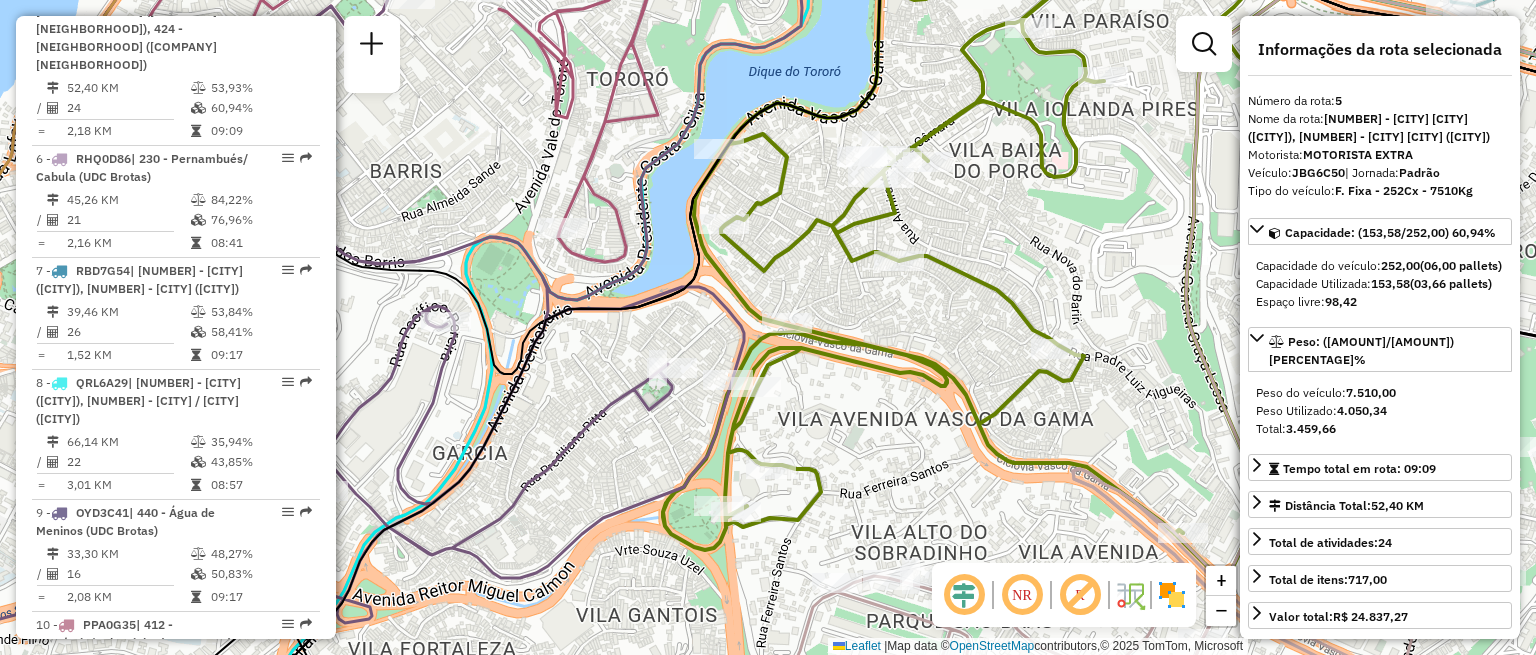 drag, startPoint x: 691, startPoint y: 548, endPoint x: 783, endPoint y: 530, distance: 93.74433 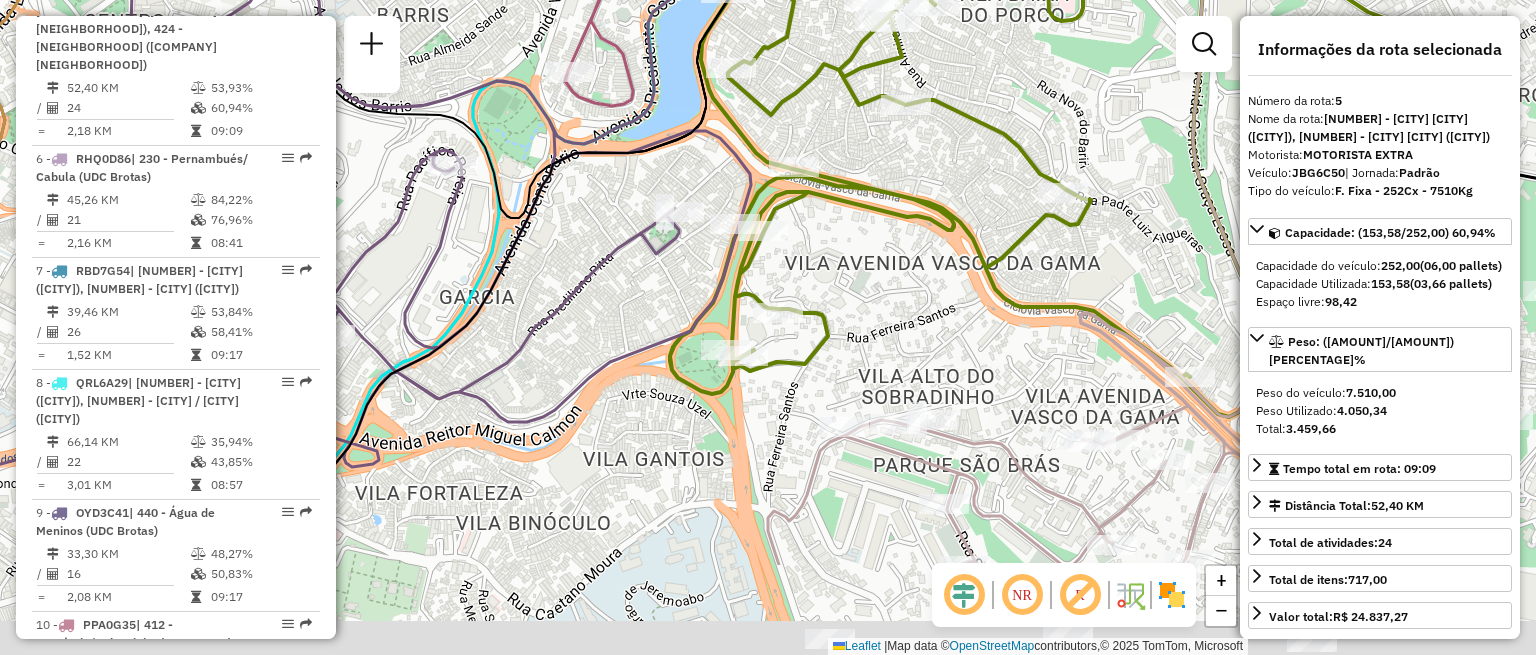 drag, startPoint x: 663, startPoint y: 521, endPoint x: 673, endPoint y: 325, distance: 196.25494 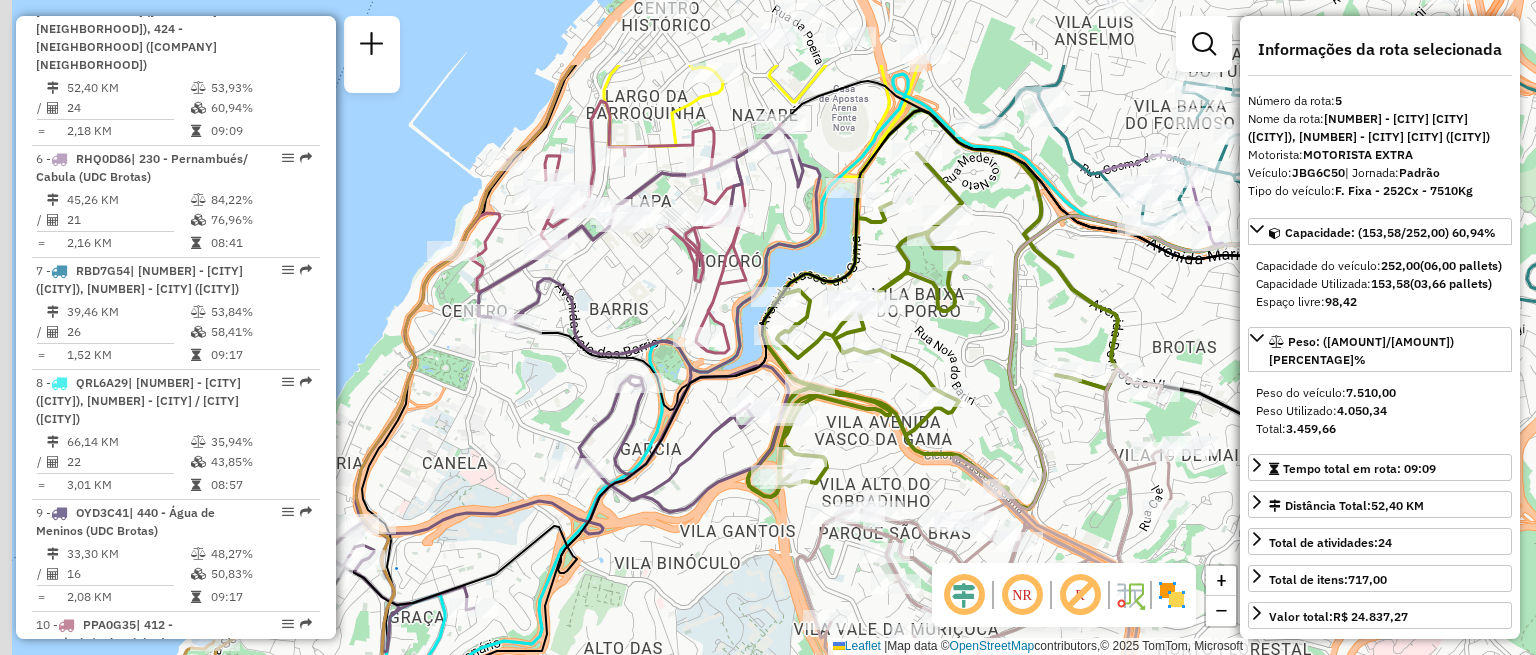 drag, startPoint x: 787, startPoint y: 350, endPoint x: 859, endPoint y: 480, distance: 148.60686 